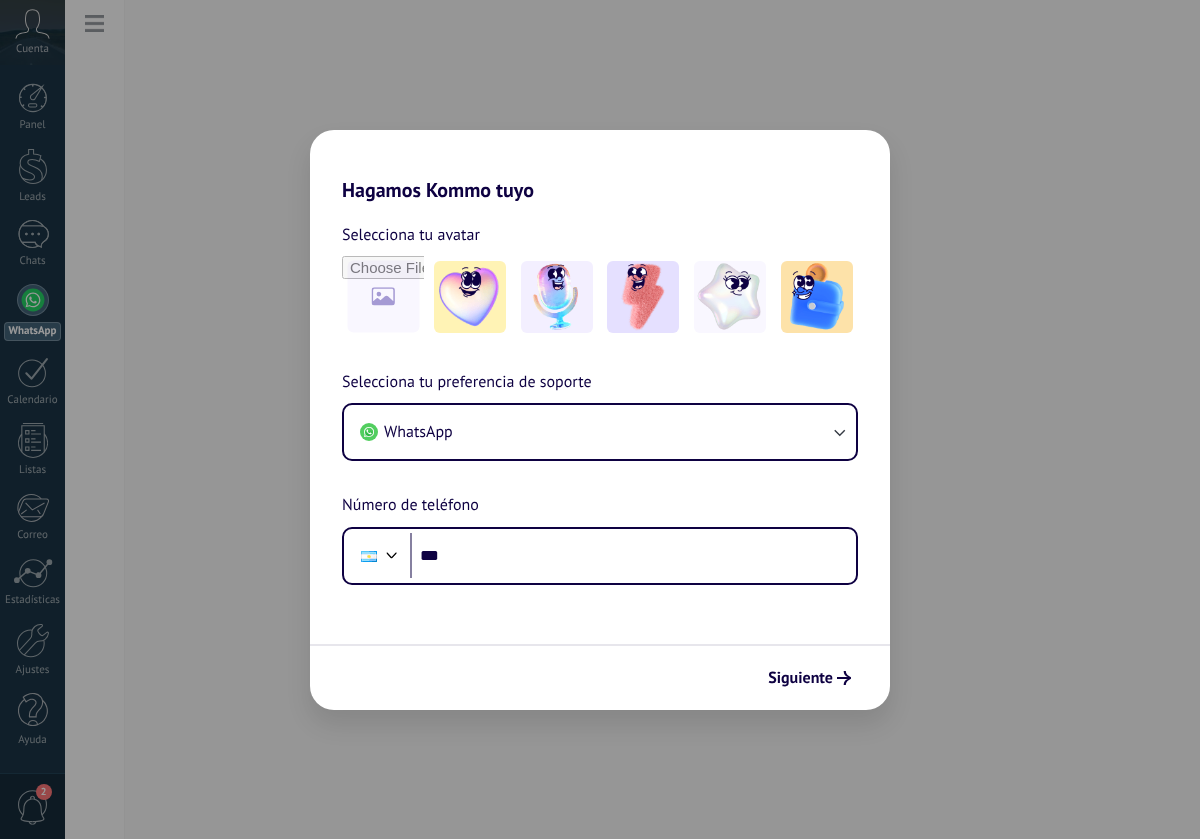 scroll, scrollTop: 0, scrollLeft: 0, axis: both 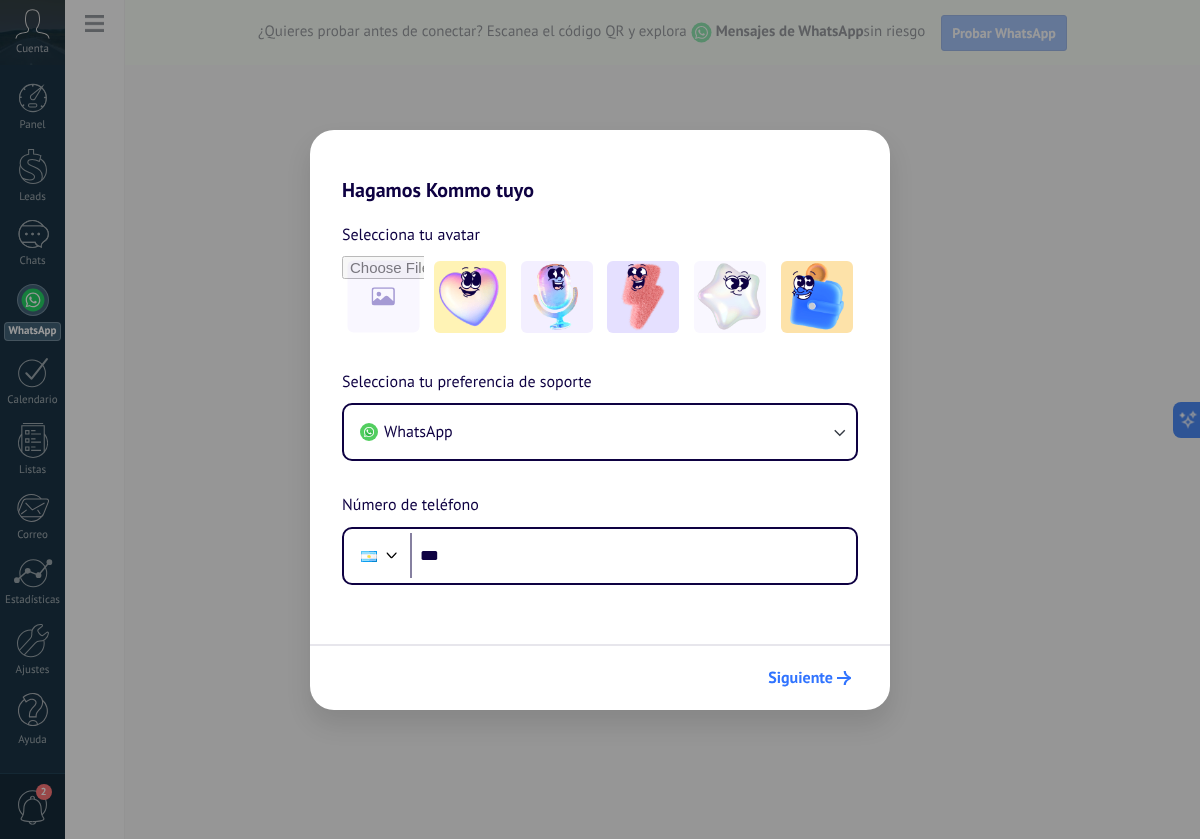 click on "Siguiente" at bounding box center (800, 678) 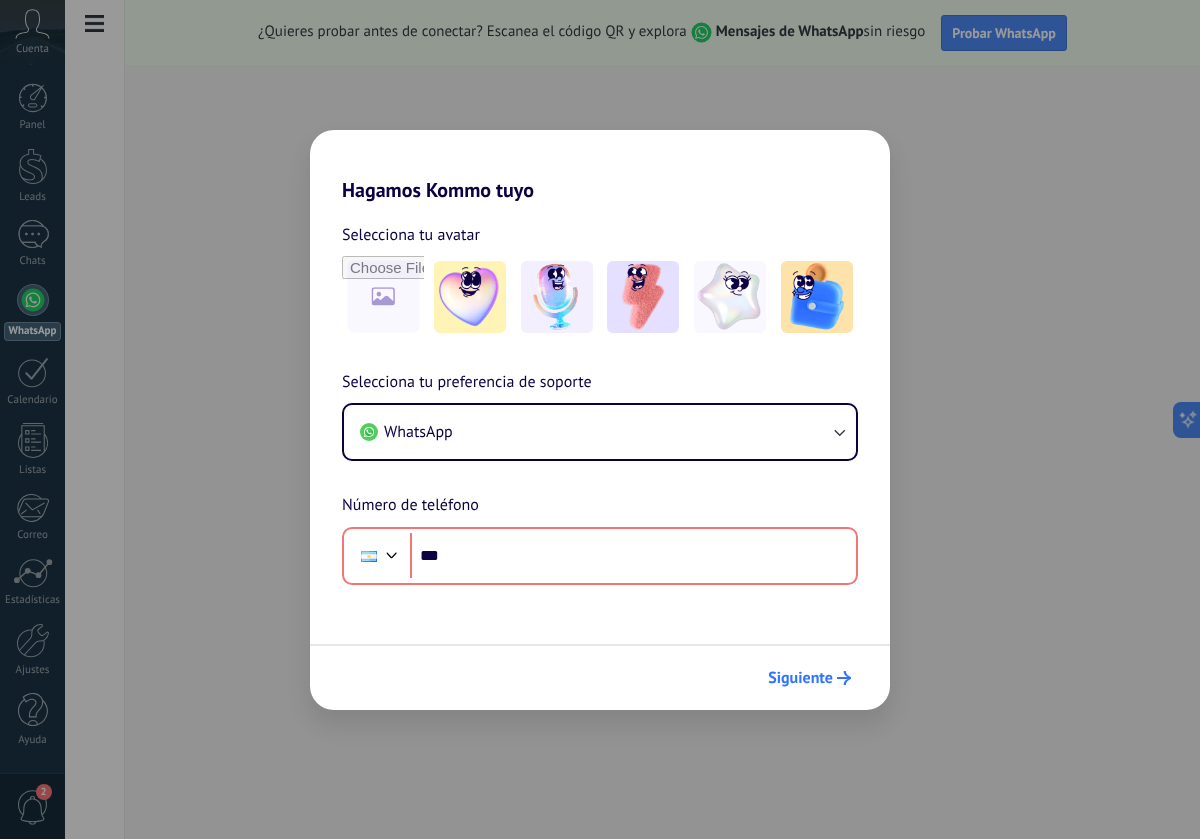 click on "Siguiente" at bounding box center [809, 678] 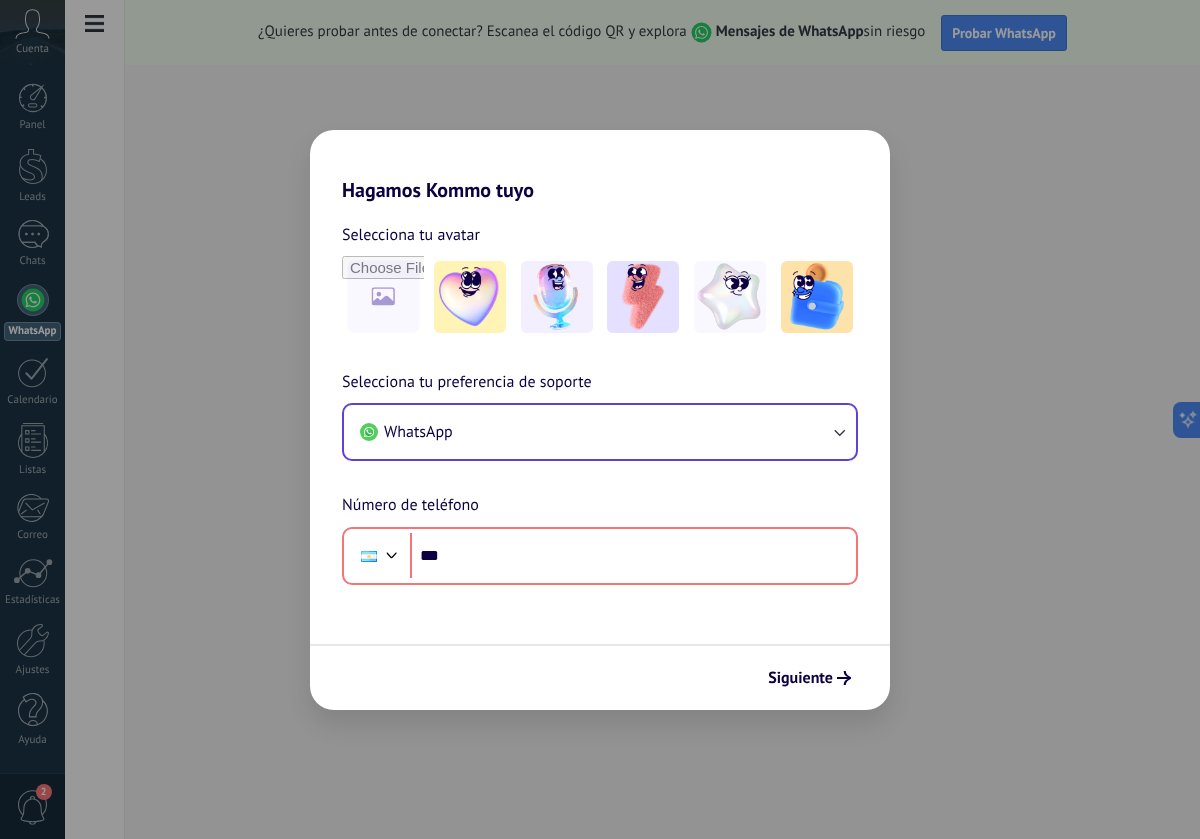click on "WhatsApp" at bounding box center [418, 432] 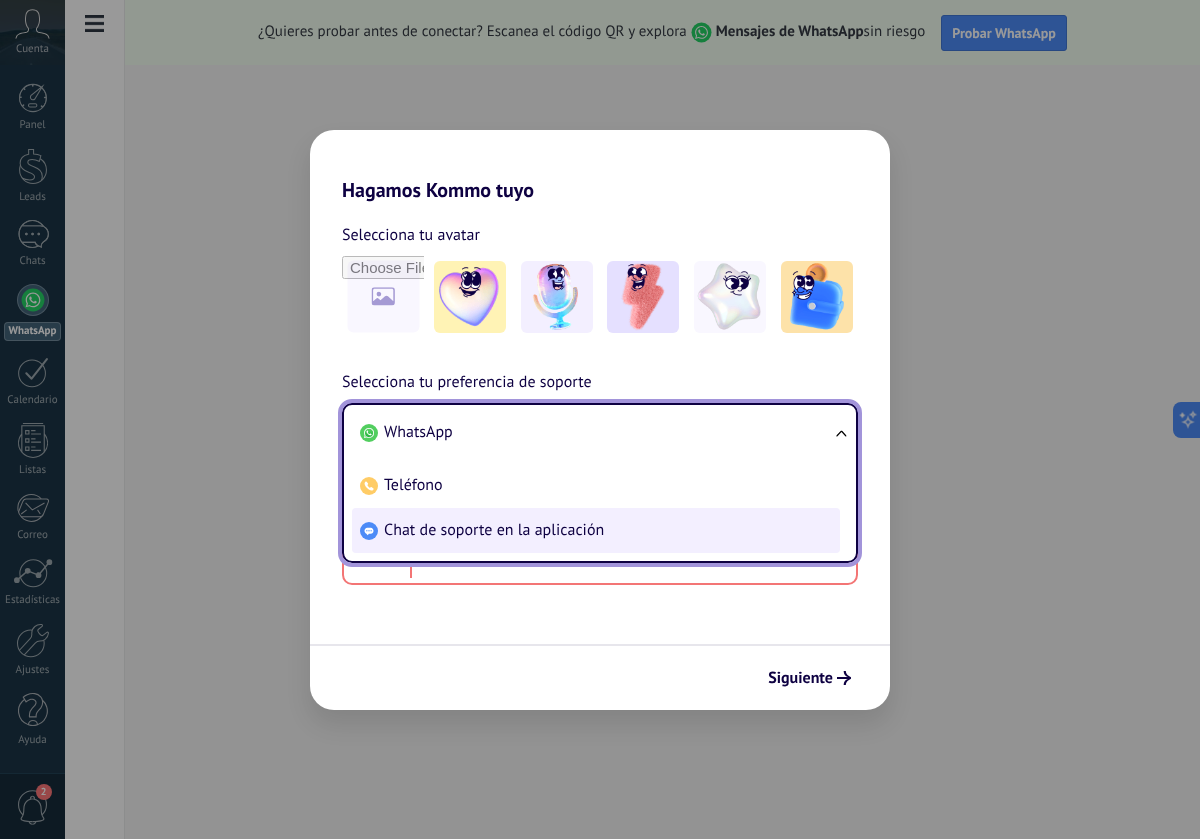 click on "Chat de soporte en la aplicación" at bounding box center [494, 530] 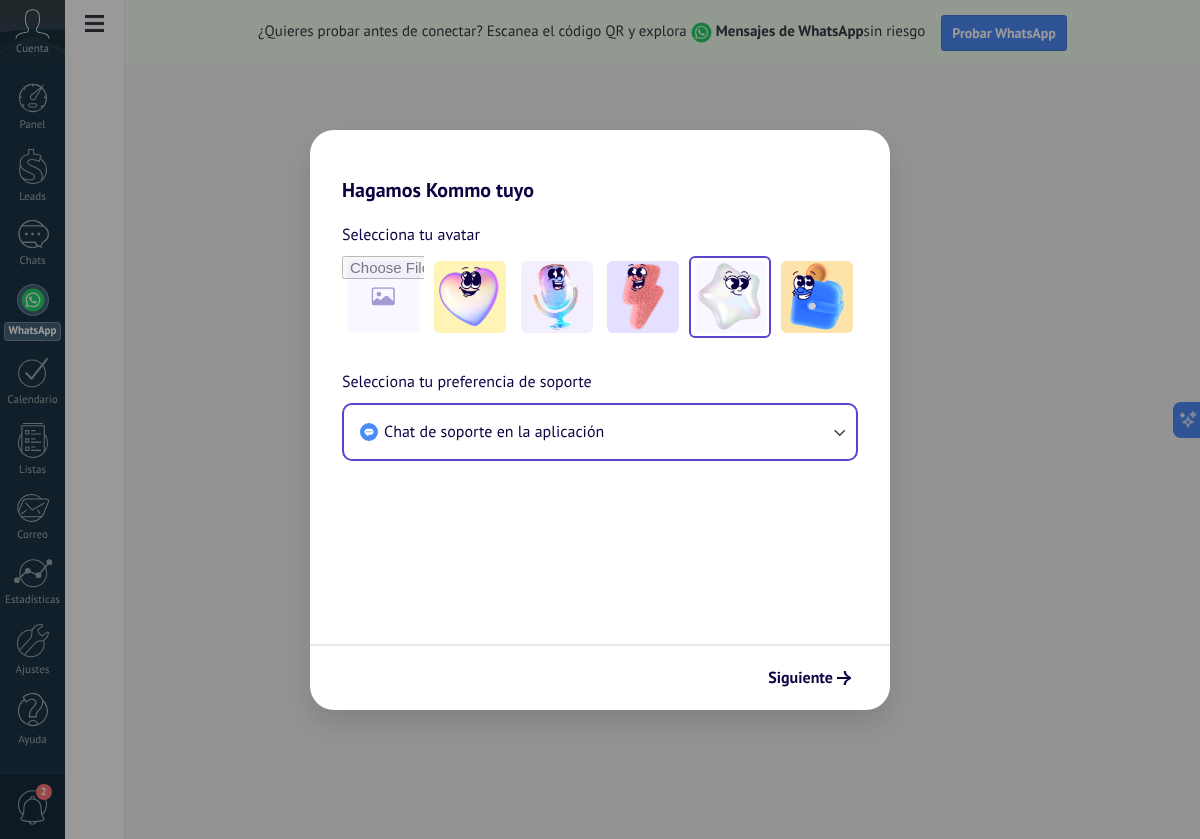 click at bounding box center [730, 297] 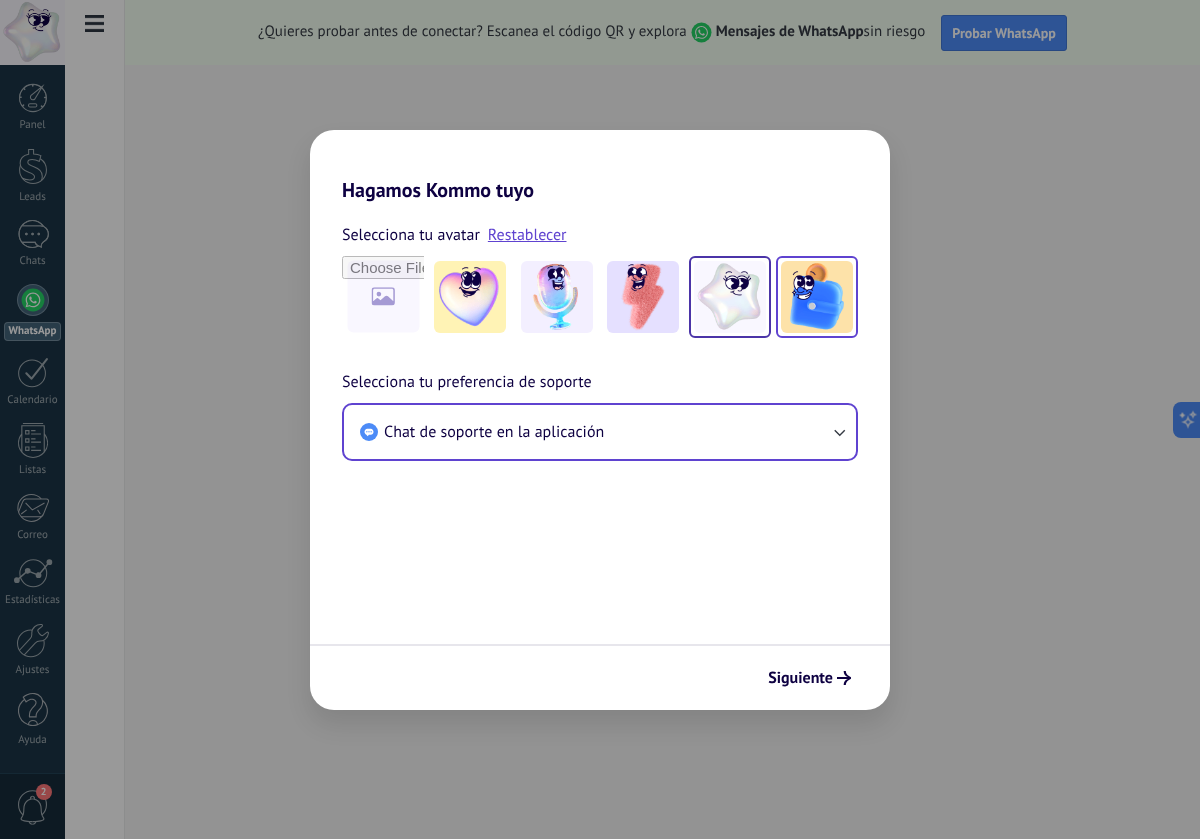 click at bounding box center (817, 297) 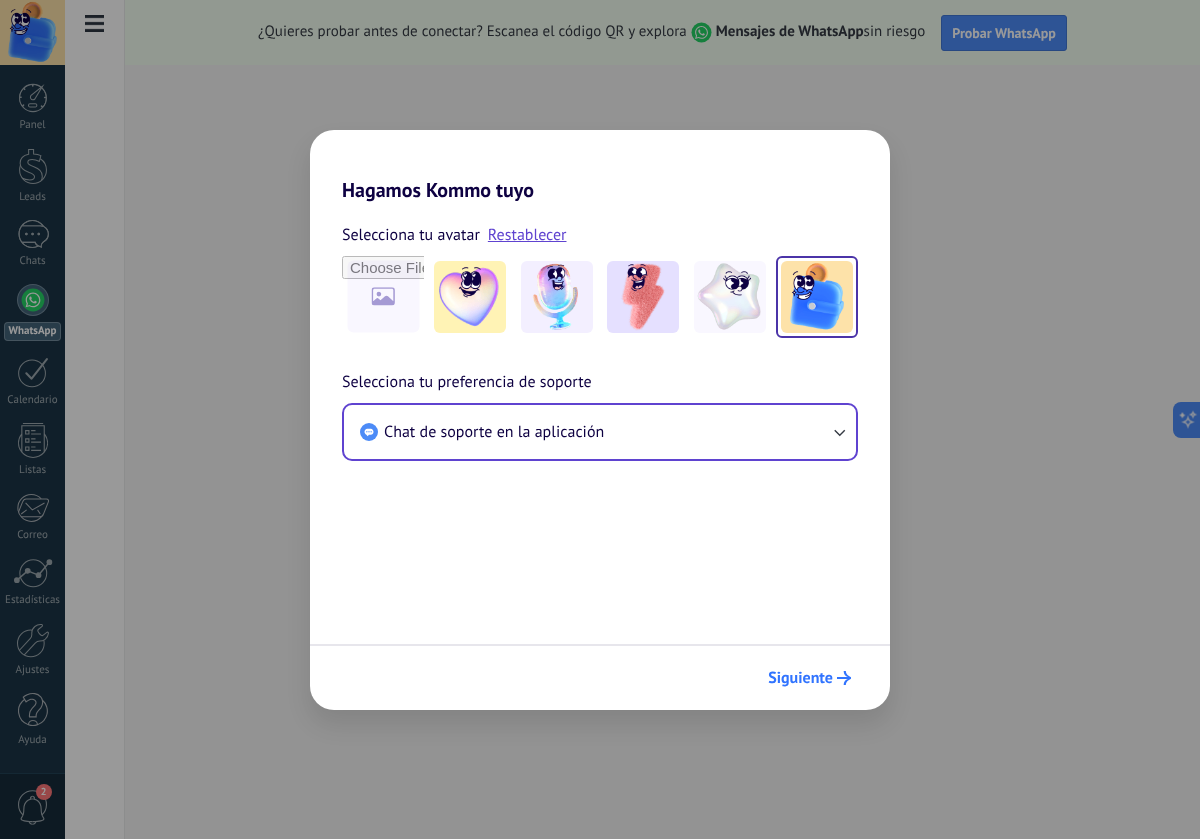 click on "Siguiente" at bounding box center [809, 678] 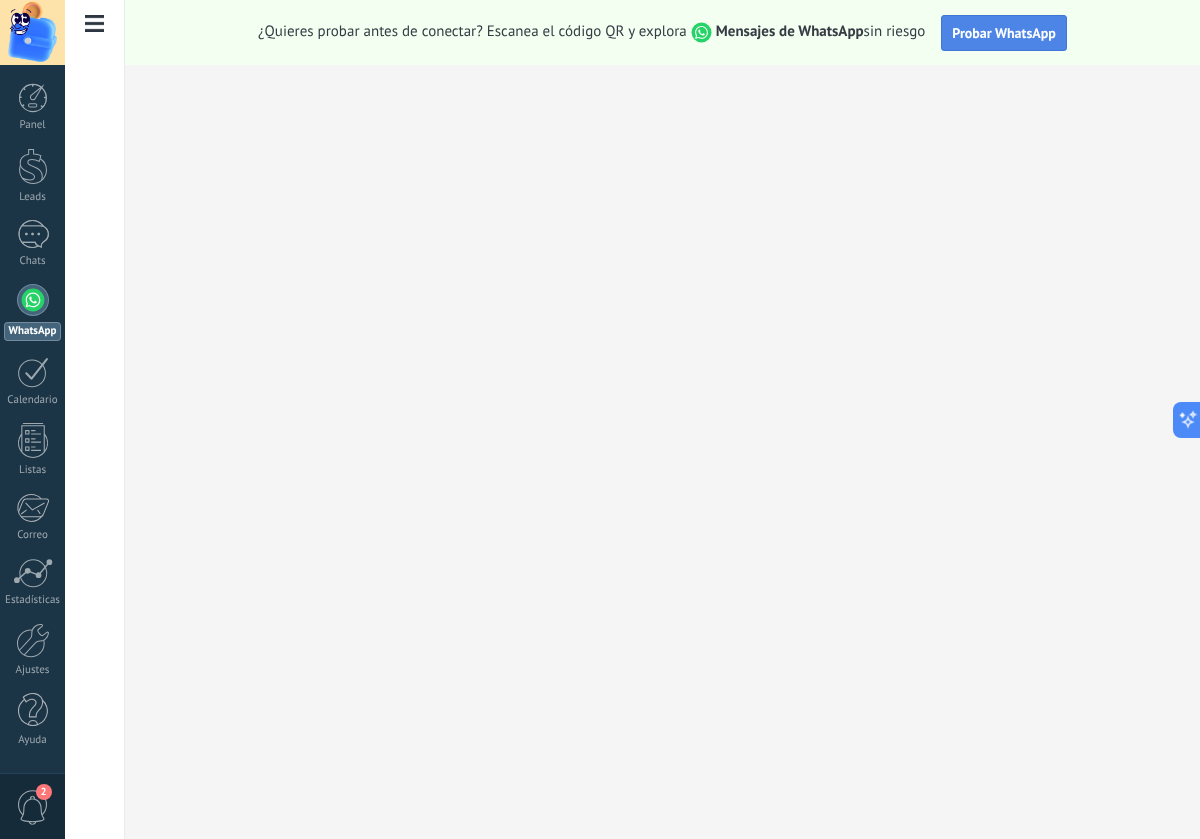 click on "Probar WhatsApp" at bounding box center (1004, 33) 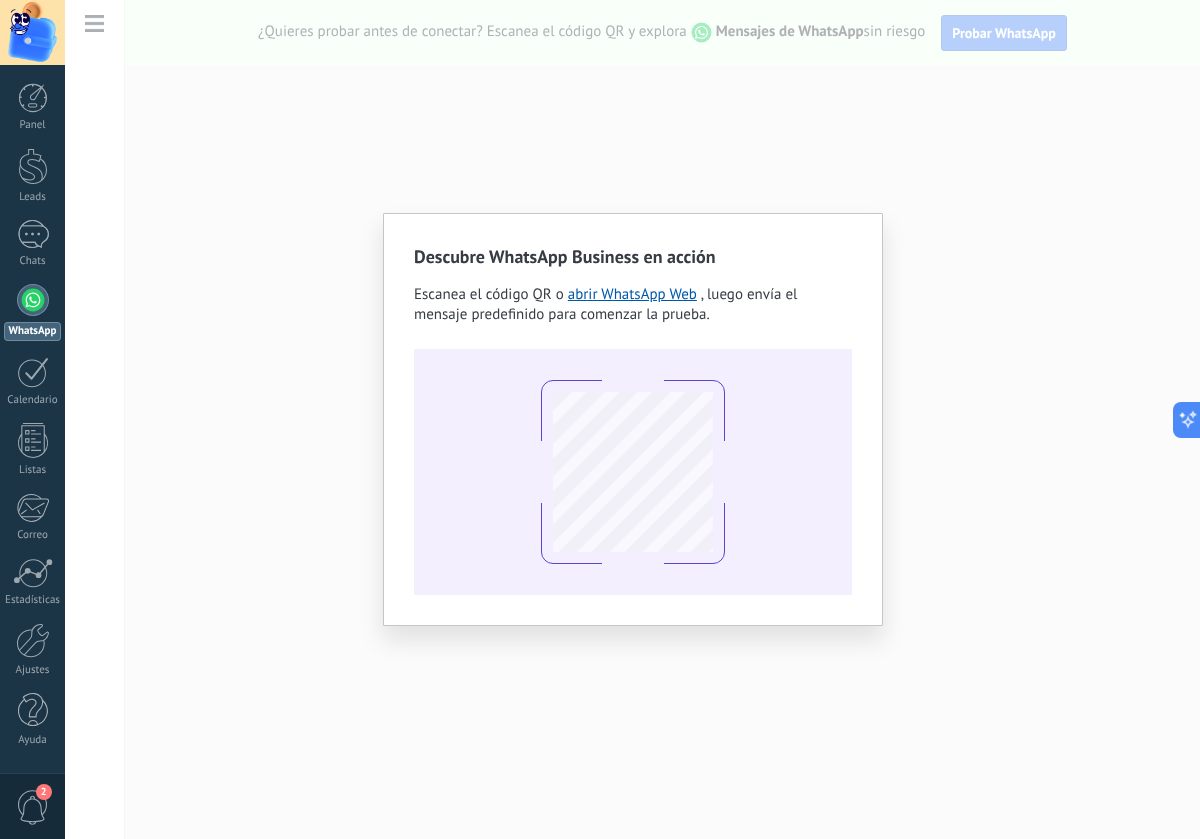 click on "Descubre WhatsApp Business en acción Escanea el código QR o   abrir WhatsApp Web   , luego envía el mensaje predefinido para comenzar la prueba." at bounding box center [632, 419] 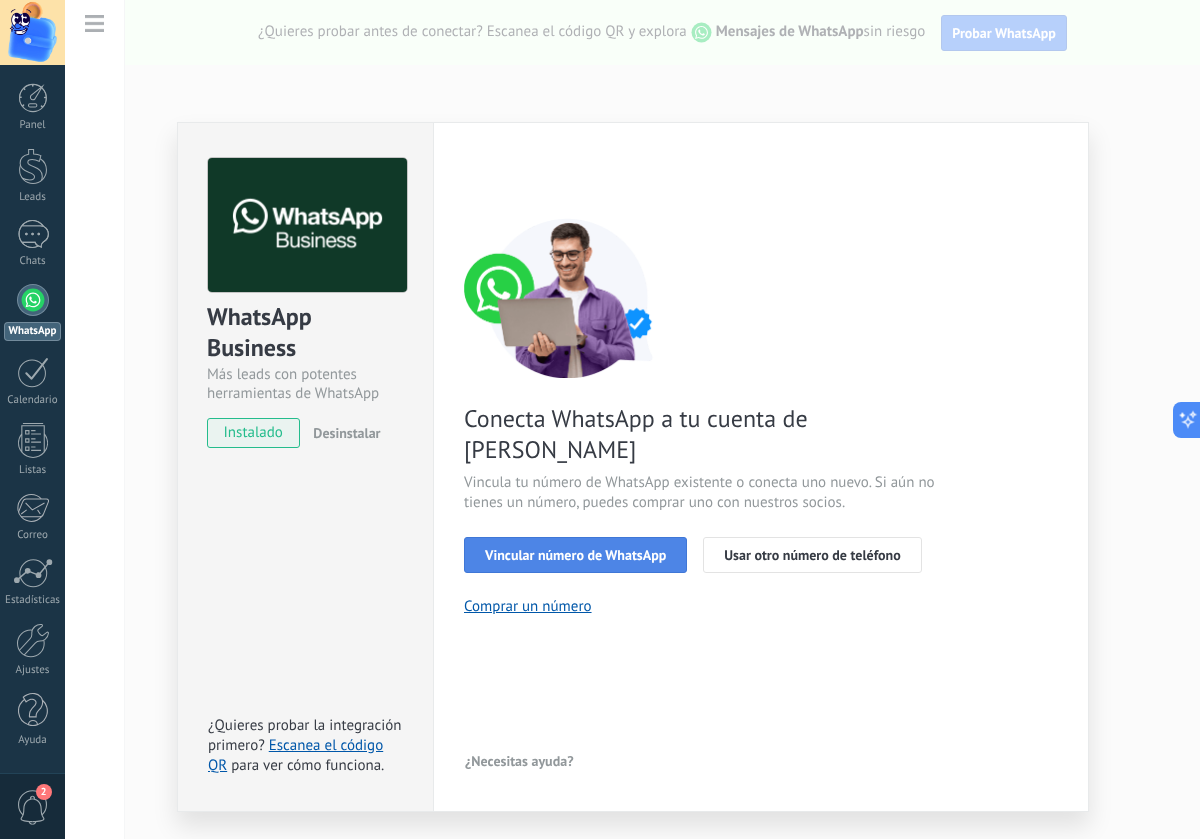 click on "Vincular número de WhatsApp" at bounding box center [575, 555] 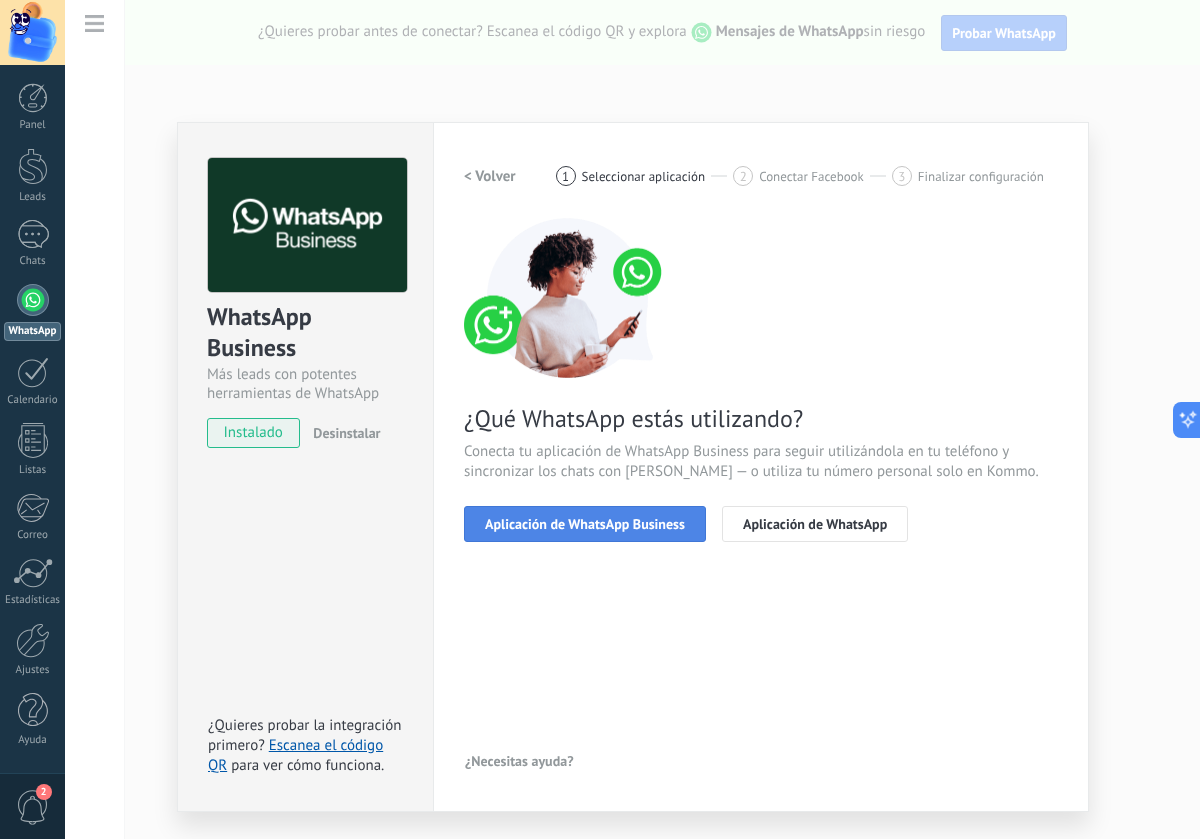 click on "Aplicación de WhatsApp Business" at bounding box center (585, 524) 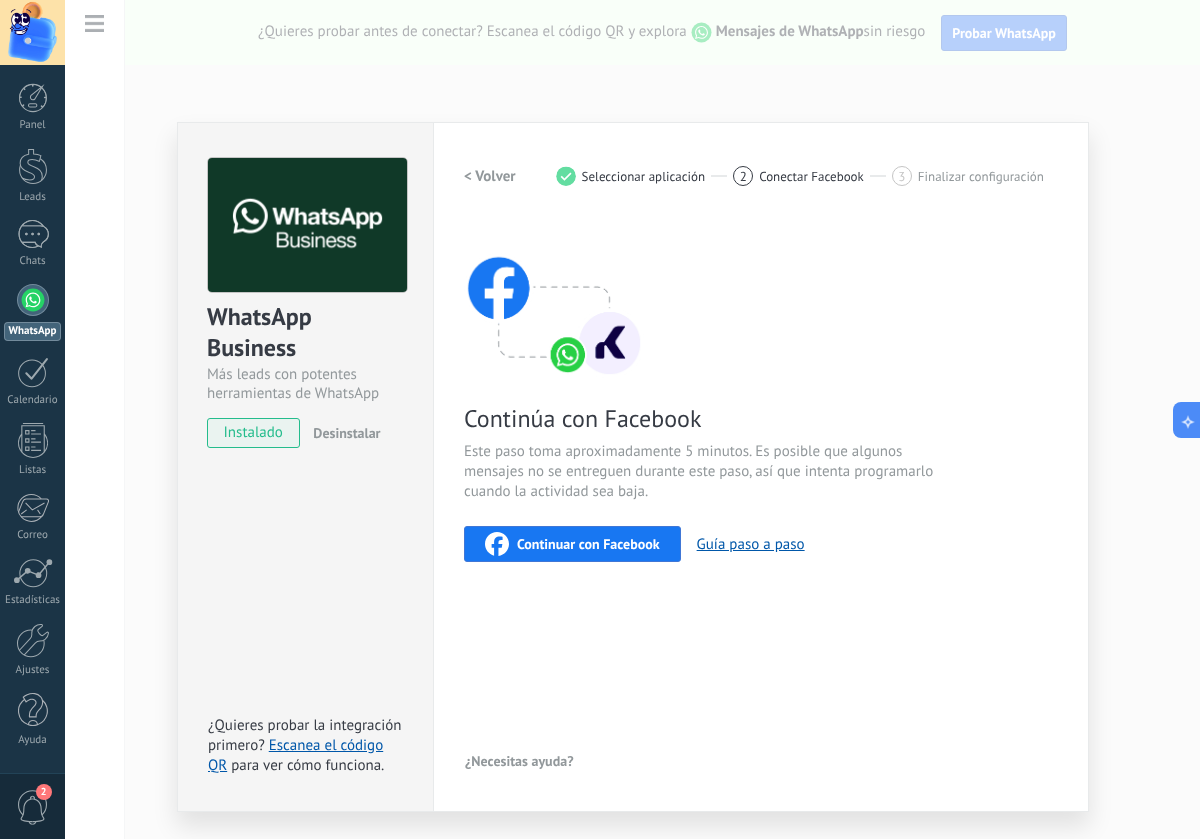 click on "Continuar con Facebook" at bounding box center [588, 544] 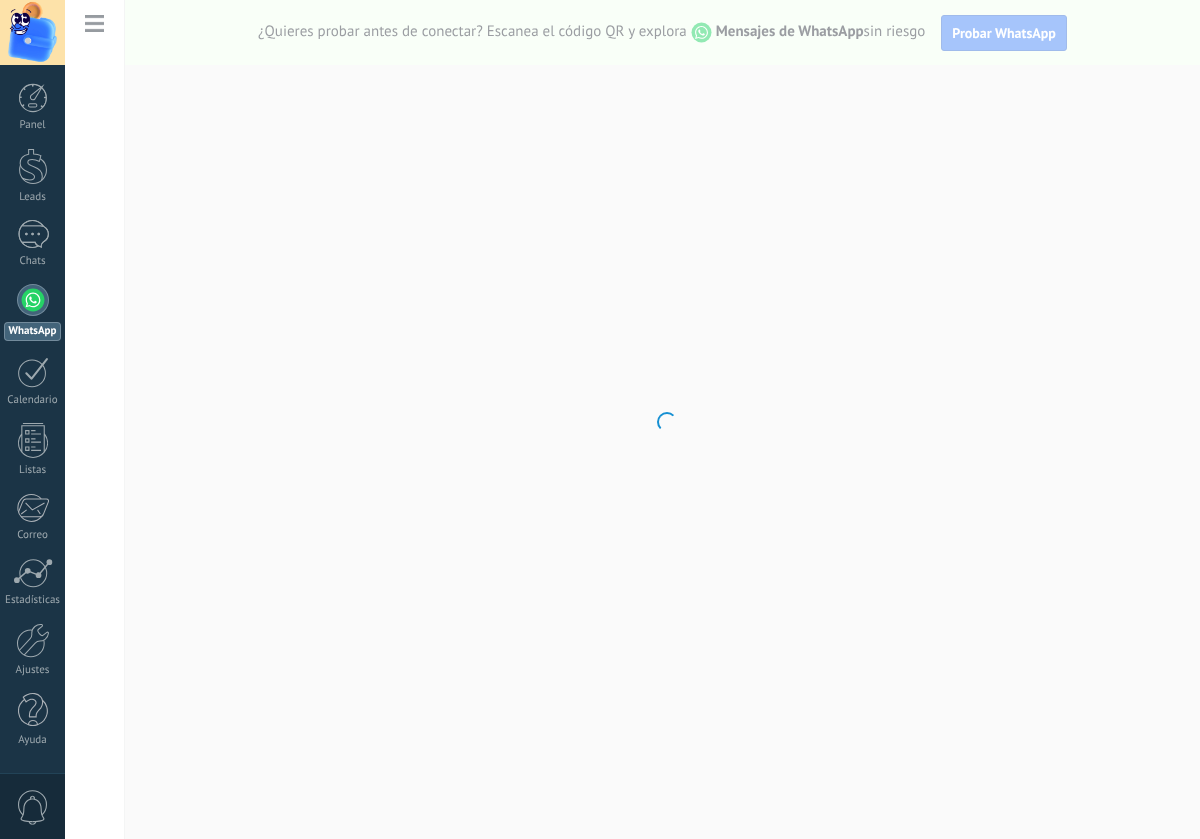 scroll, scrollTop: 0, scrollLeft: 0, axis: both 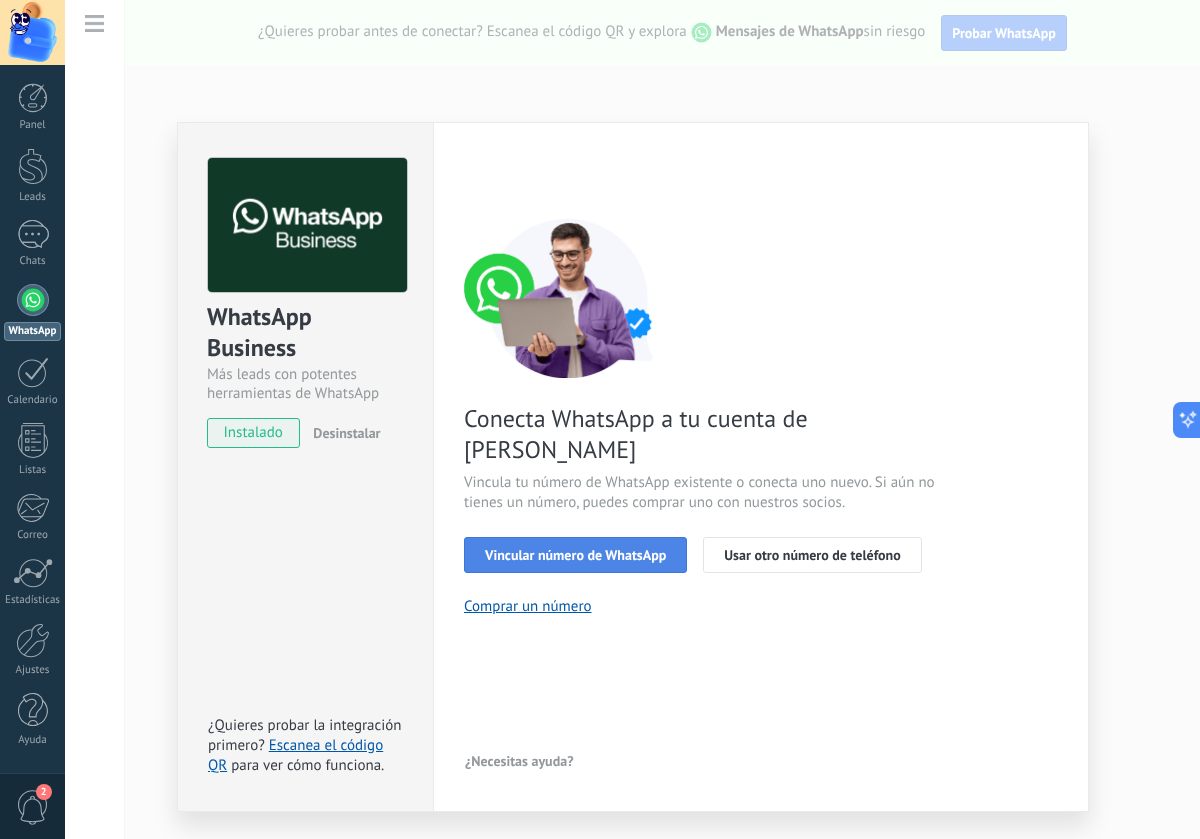 click on "Vincular número de WhatsApp" at bounding box center (575, 555) 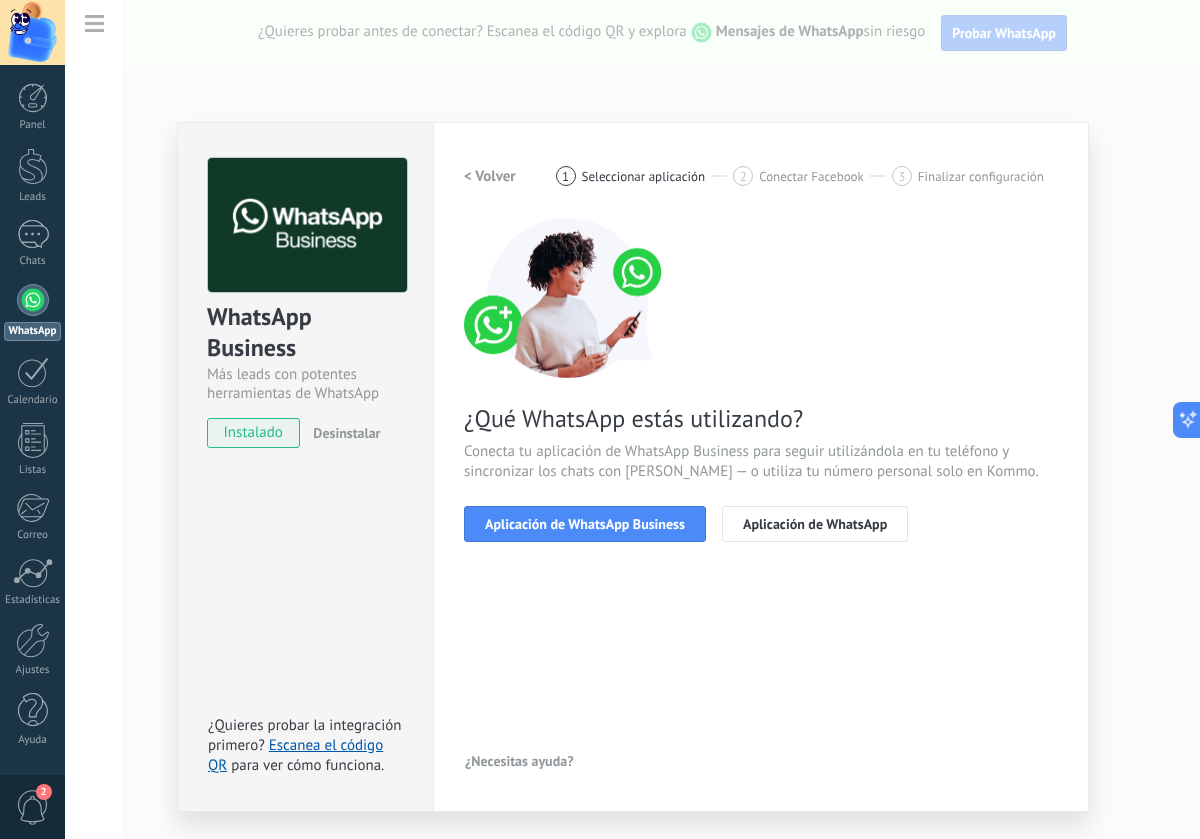 click on "Aplicación de WhatsApp Business" at bounding box center [585, 524] 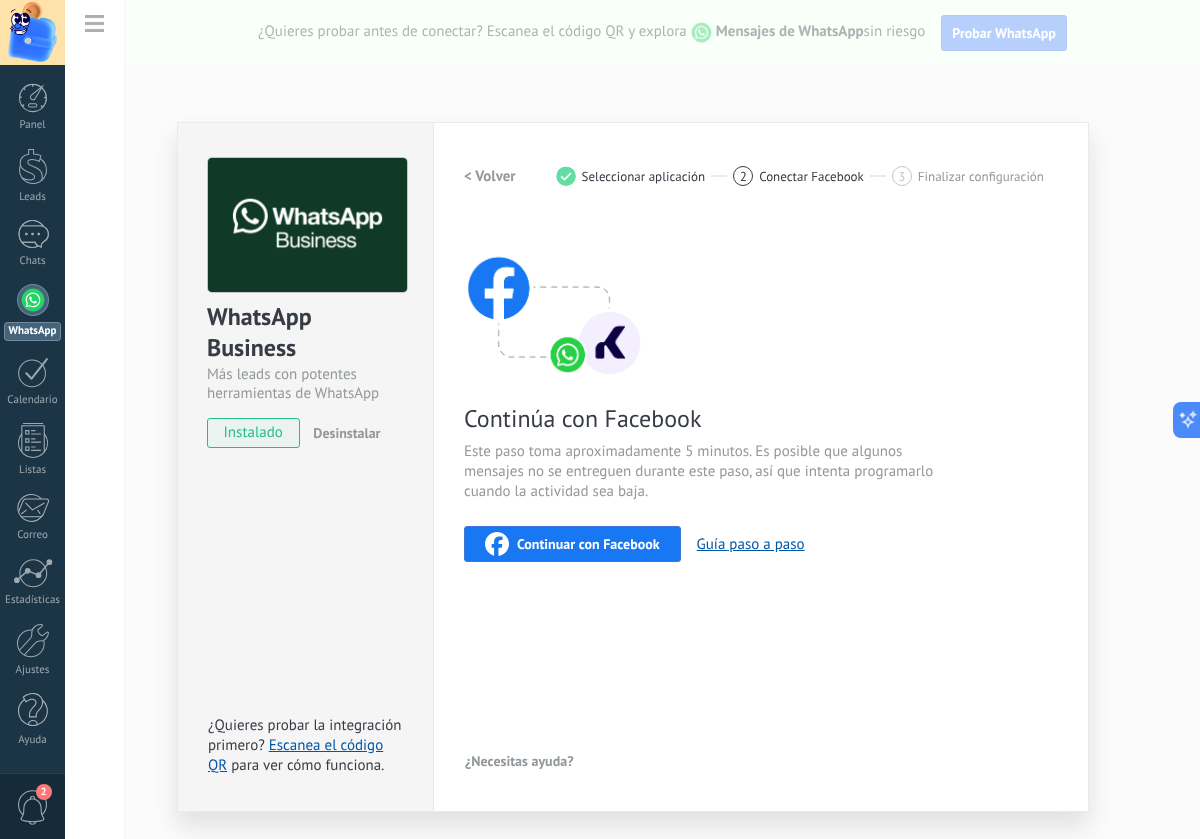 click on "< Volver 1 Seleccionar aplicación 2 Conectar Facebook  3 Finalizar configuración Continúa con Facebook Este paso toma aproximadamente 5 minutos. Es posible que algunos mensajes no se entreguen durante este paso, así que intenta programarlo cuando la actividad sea baja. Continuar con Facebook Guía paso a paso ¿Necesitas ayuda?" at bounding box center [761, 467] 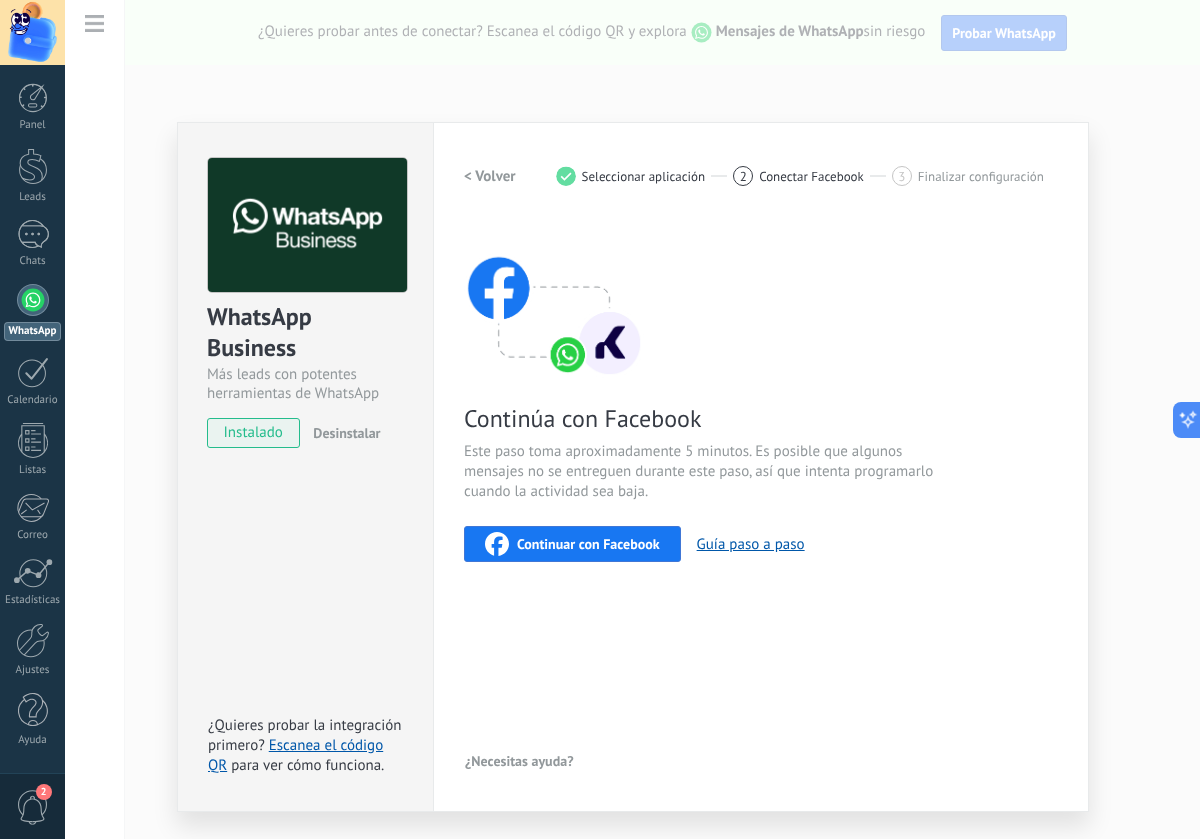 click on "Continuar con Facebook" at bounding box center [588, 544] 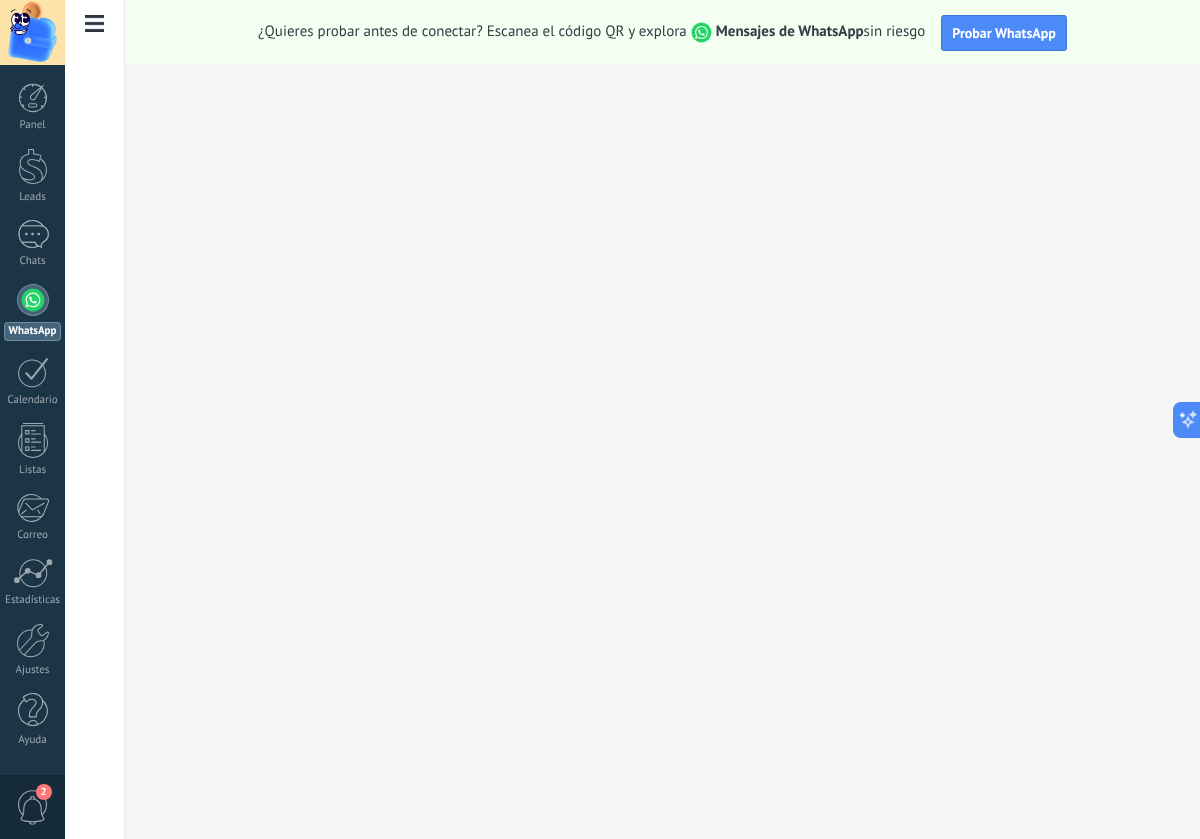 scroll, scrollTop: 0, scrollLeft: 0, axis: both 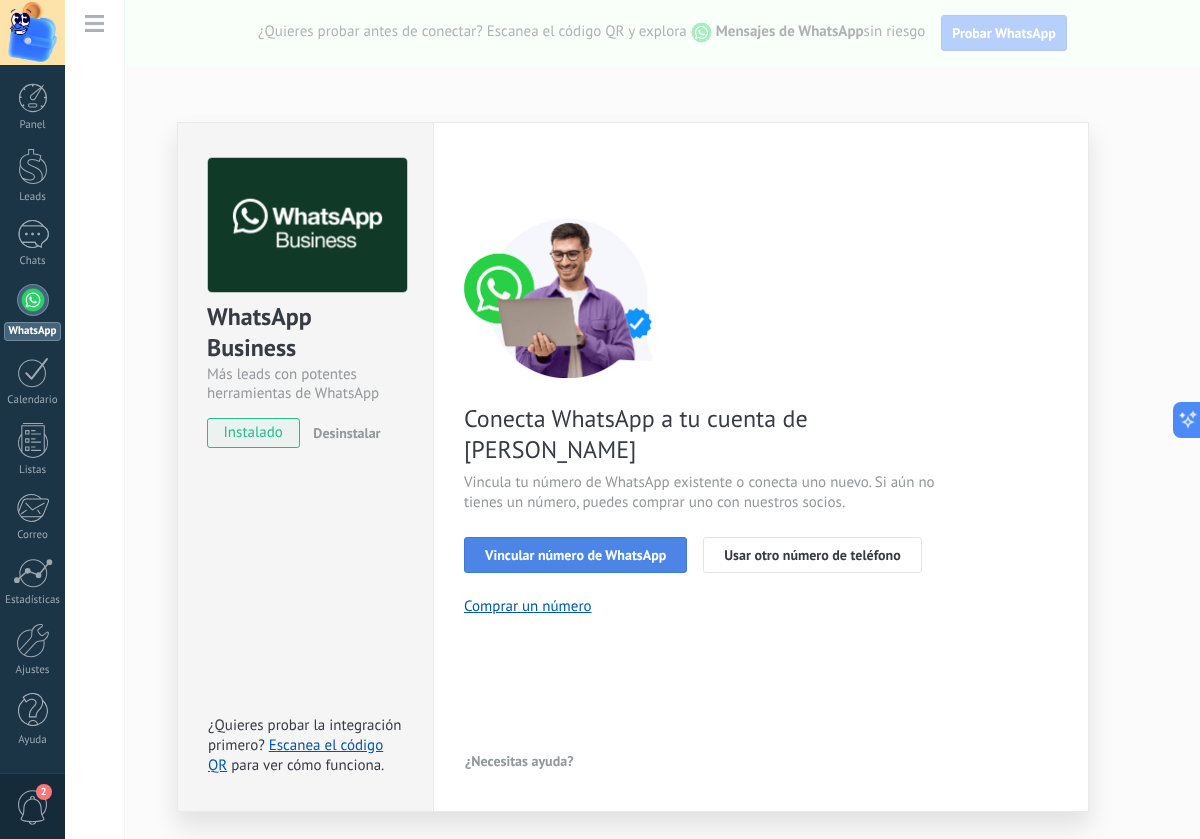 click on "Vincular número de WhatsApp" at bounding box center [575, 555] 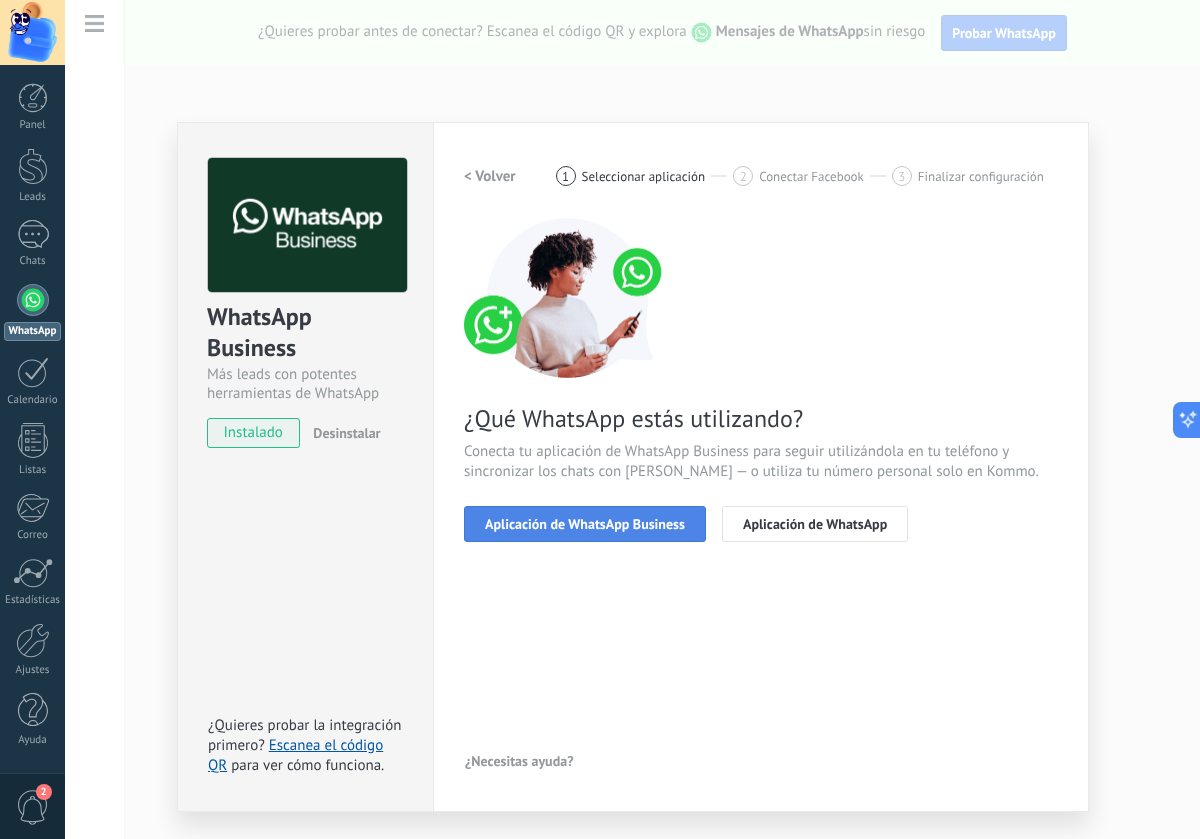 click on "Aplicación de WhatsApp Business" at bounding box center (585, 524) 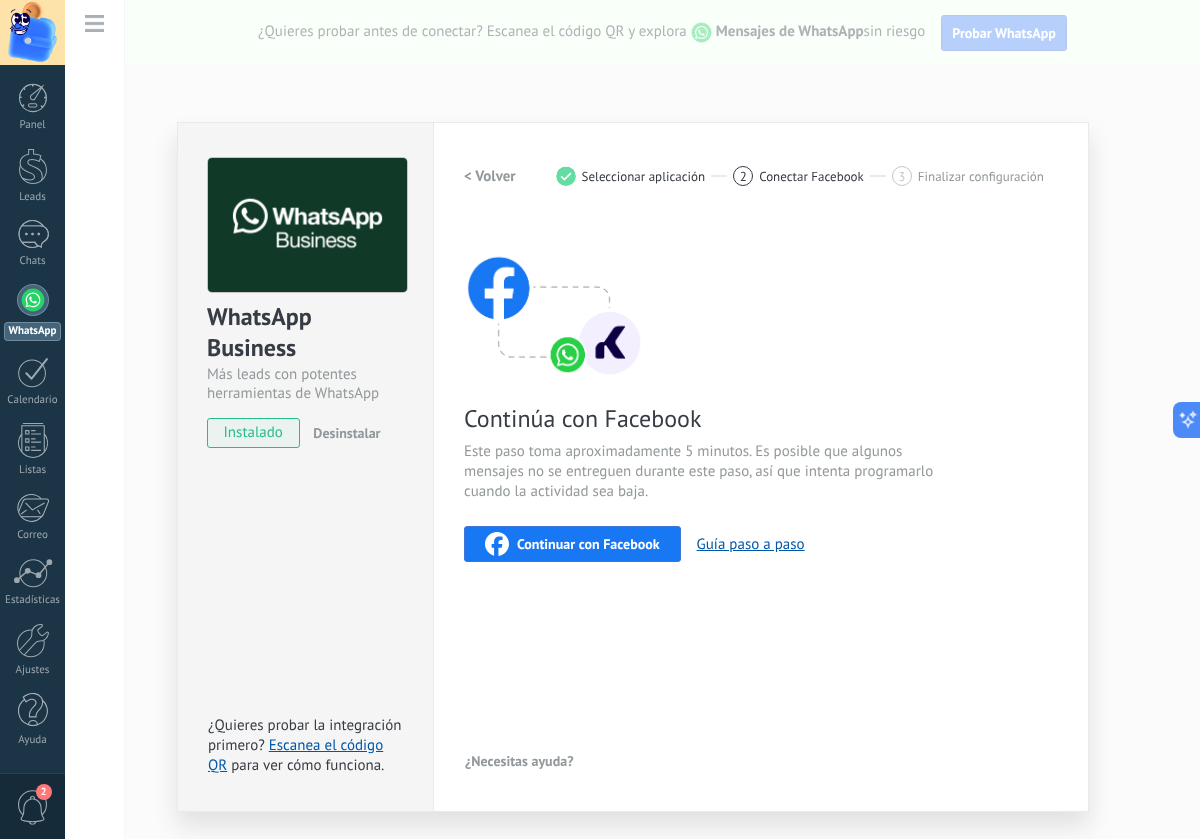 click on "Continuar con Facebook" at bounding box center [572, 544] 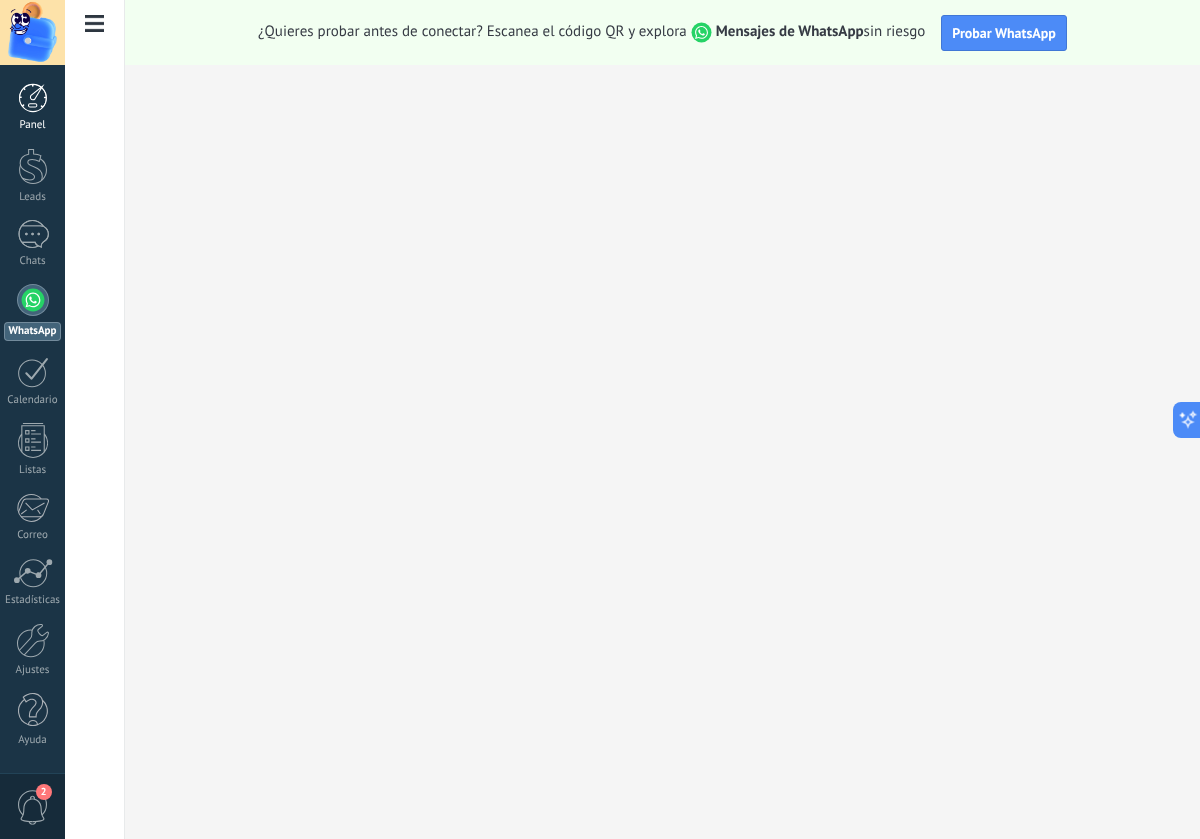 click at bounding box center (33, 98) 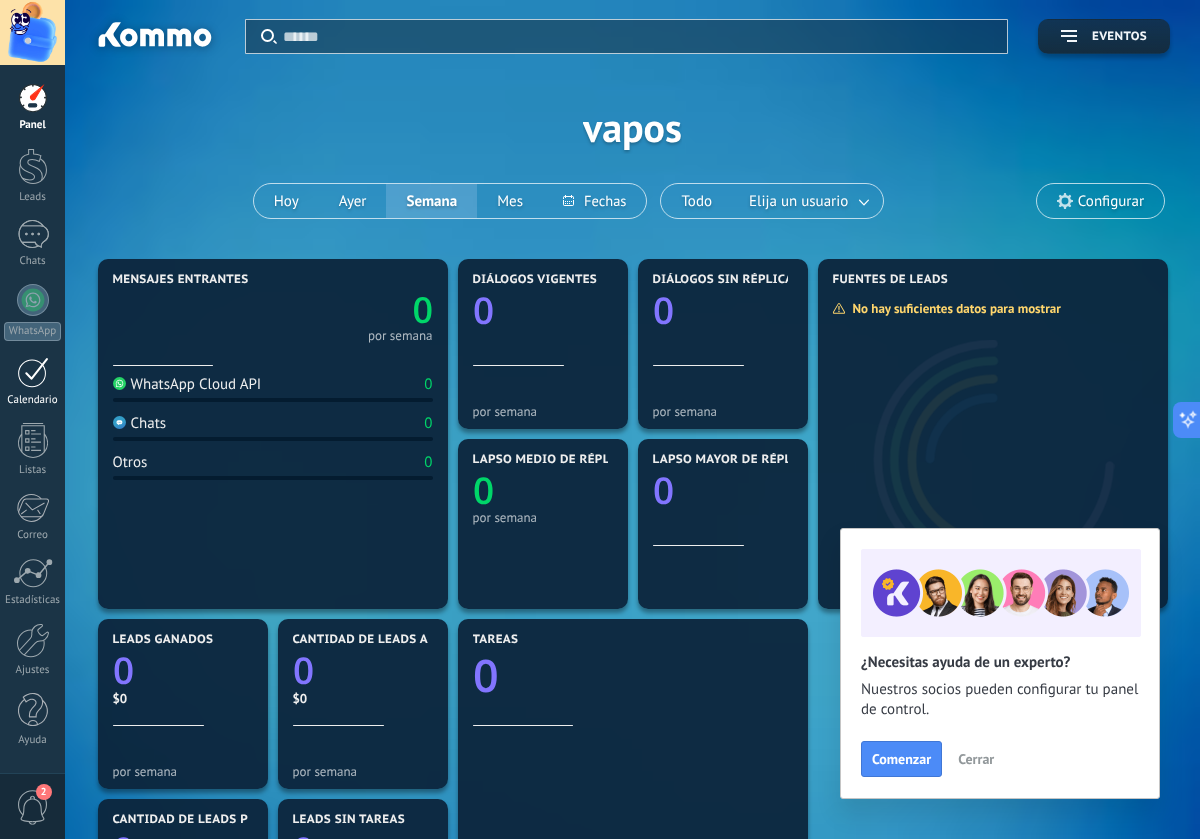 scroll, scrollTop: 0, scrollLeft: 0, axis: both 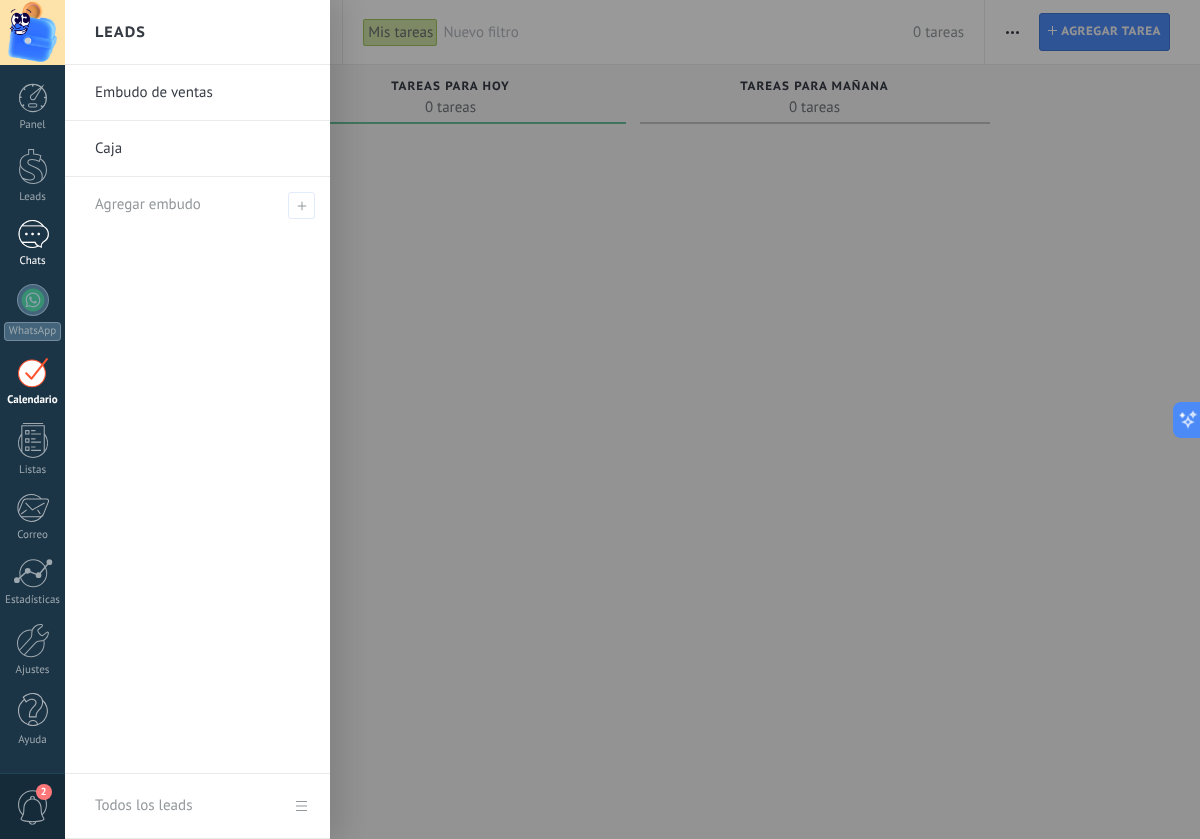 click at bounding box center [33, 234] 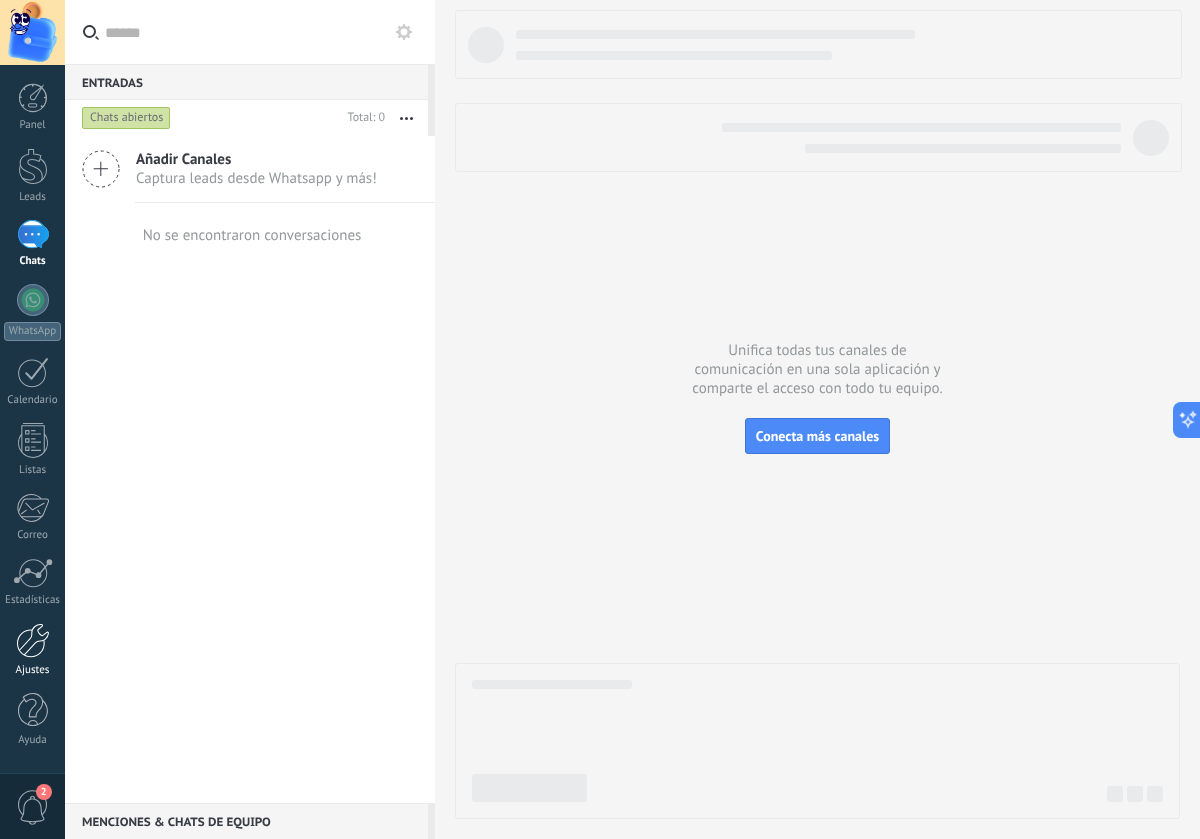 click on "Ajustes" at bounding box center (32, 650) 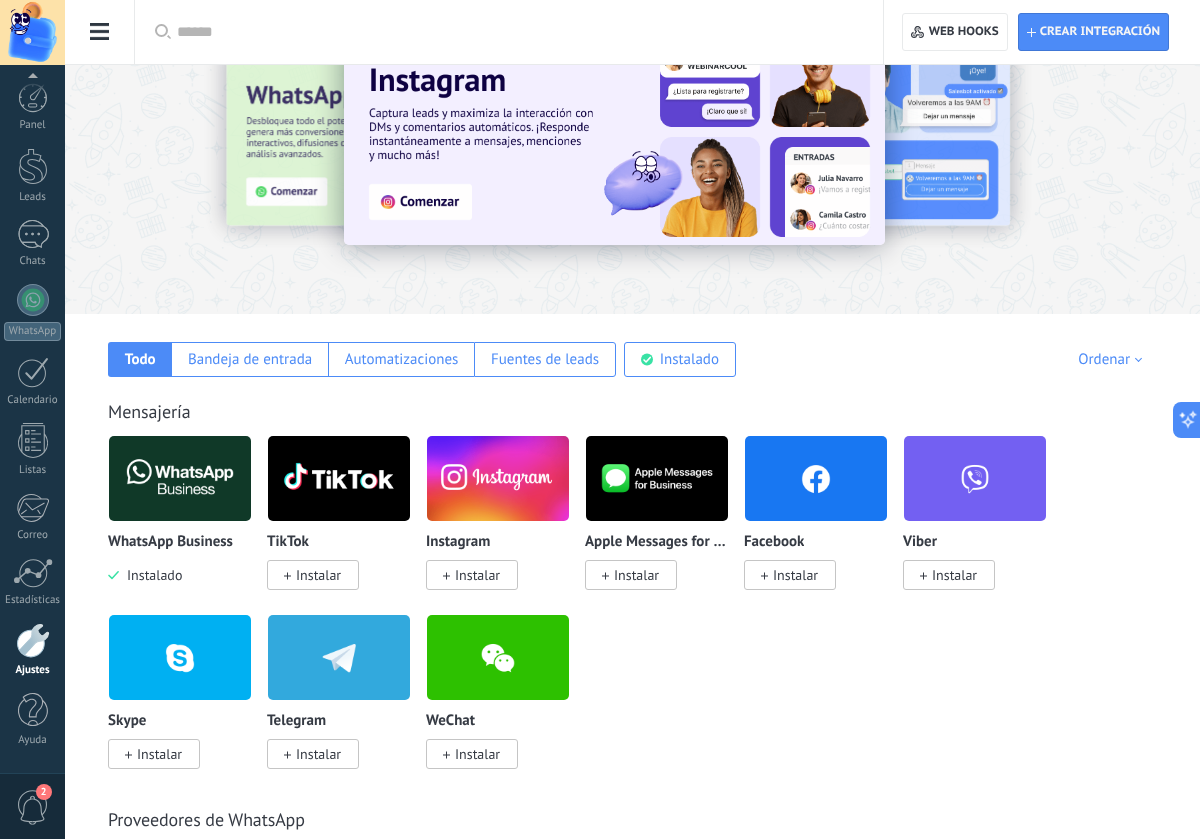 scroll, scrollTop: 80, scrollLeft: 0, axis: vertical 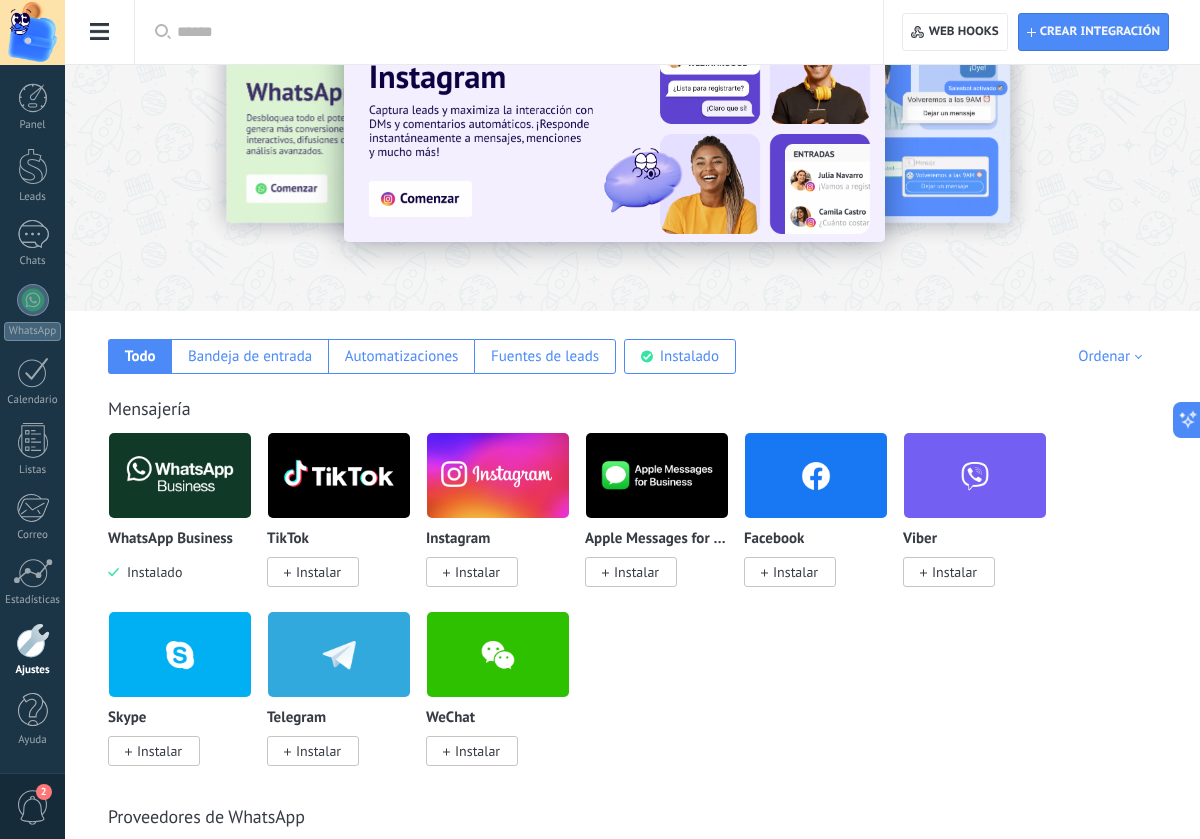 click at bounding box center [339, 475] 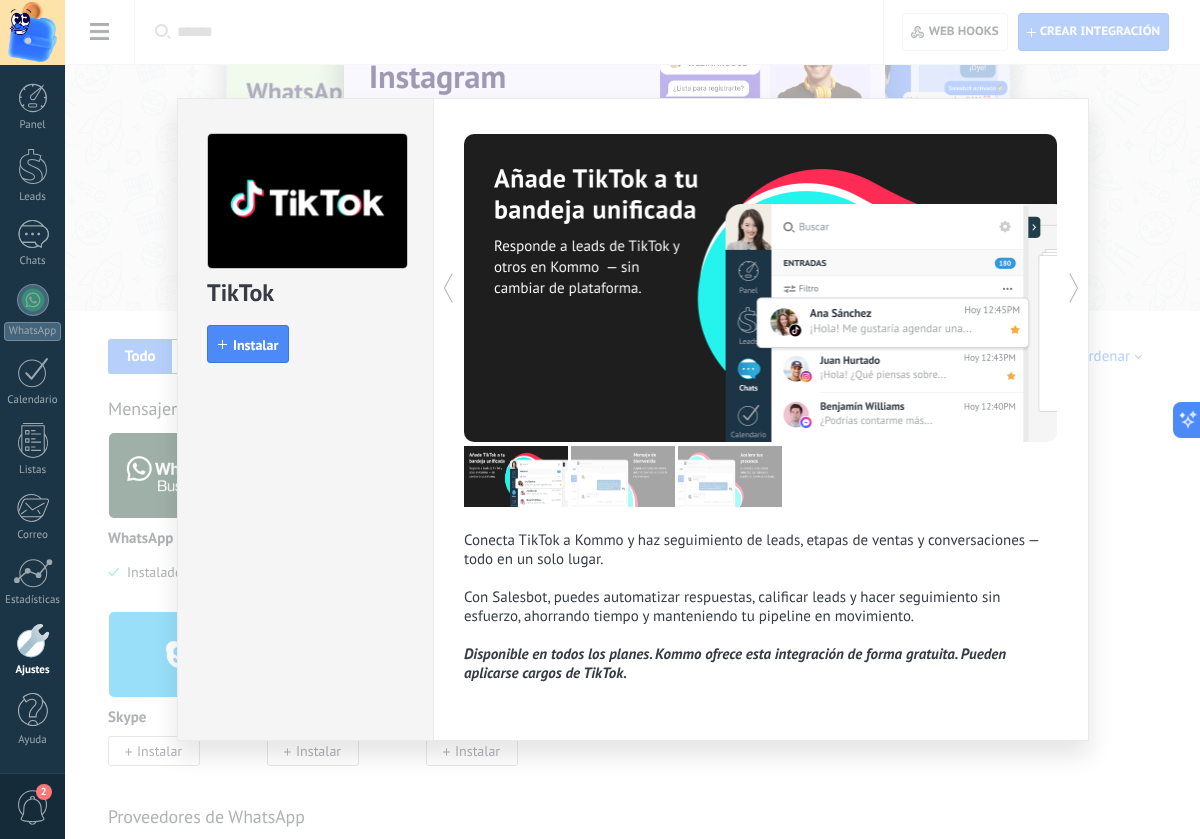 click on "TikTok install Instalar Conecta TikTok a Kommo y haz seguimiento de leads, etapas de ventas y conversaciones — todo en un solo lugar.   Con Salesbot, puedes automatizar respuestas, calificar leads y hacer seguimiento sin esfuerzo, ahorrando tiempo y manteniendo tu pipeline en movimiento.    Disponible en todos los planes. Kommo ofrece esta integración de forma gratuita. Pueden aplicarse cargos de TikTok. más" at bounding box center [632, 419] 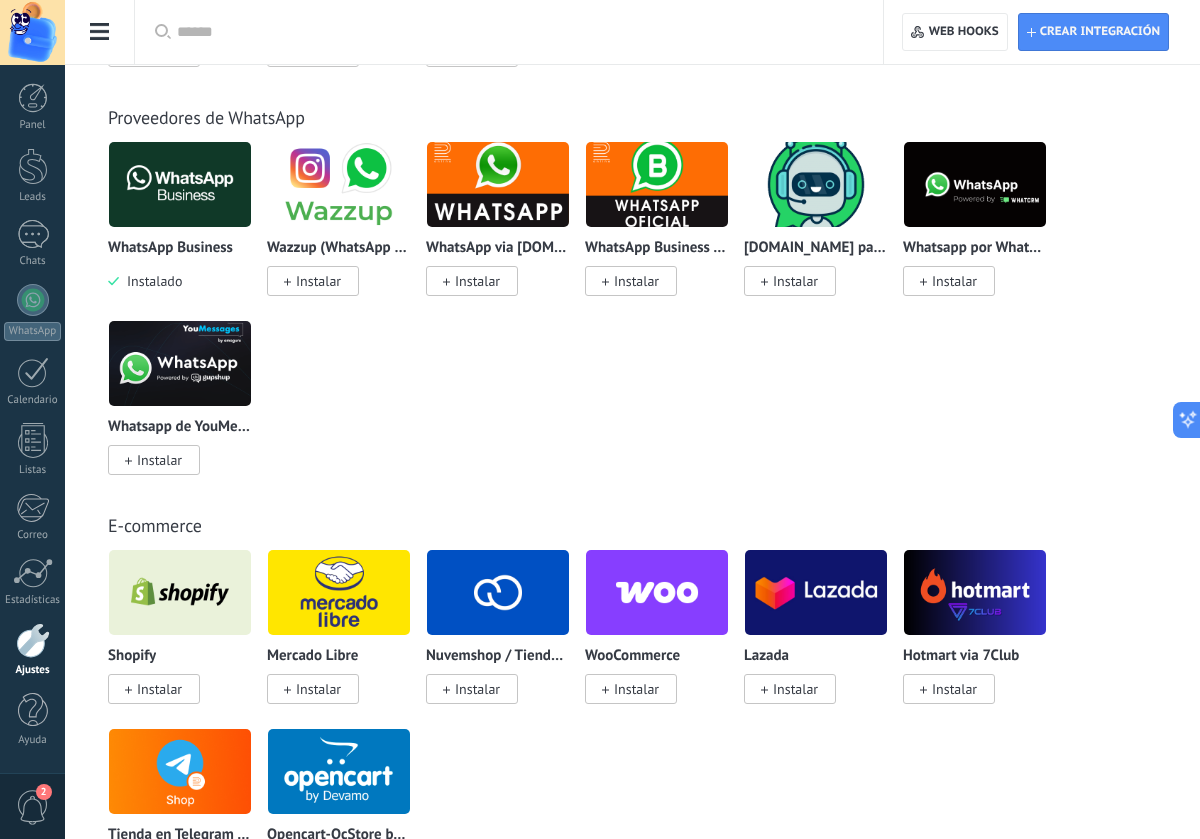scroll, scrollTop: 855, scrollLeft: 0, axis: vertical 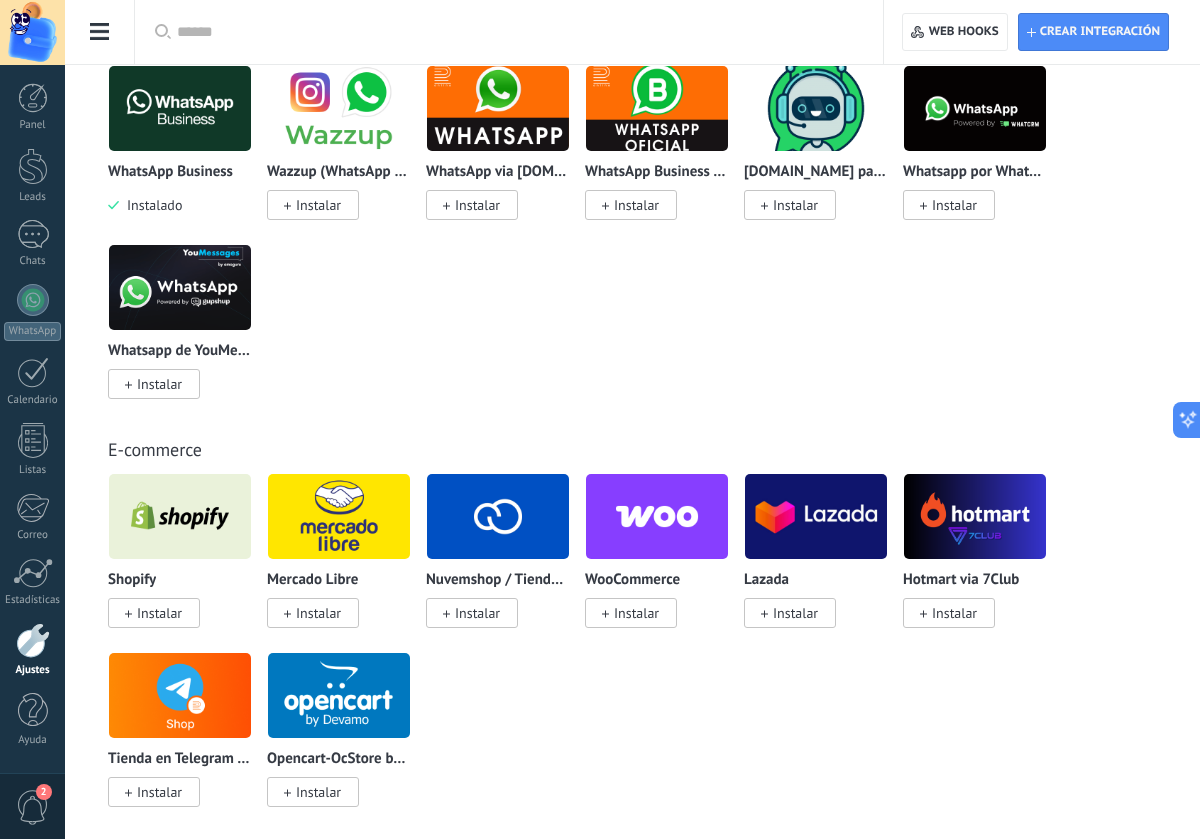 click at bounding box center [498, 516] 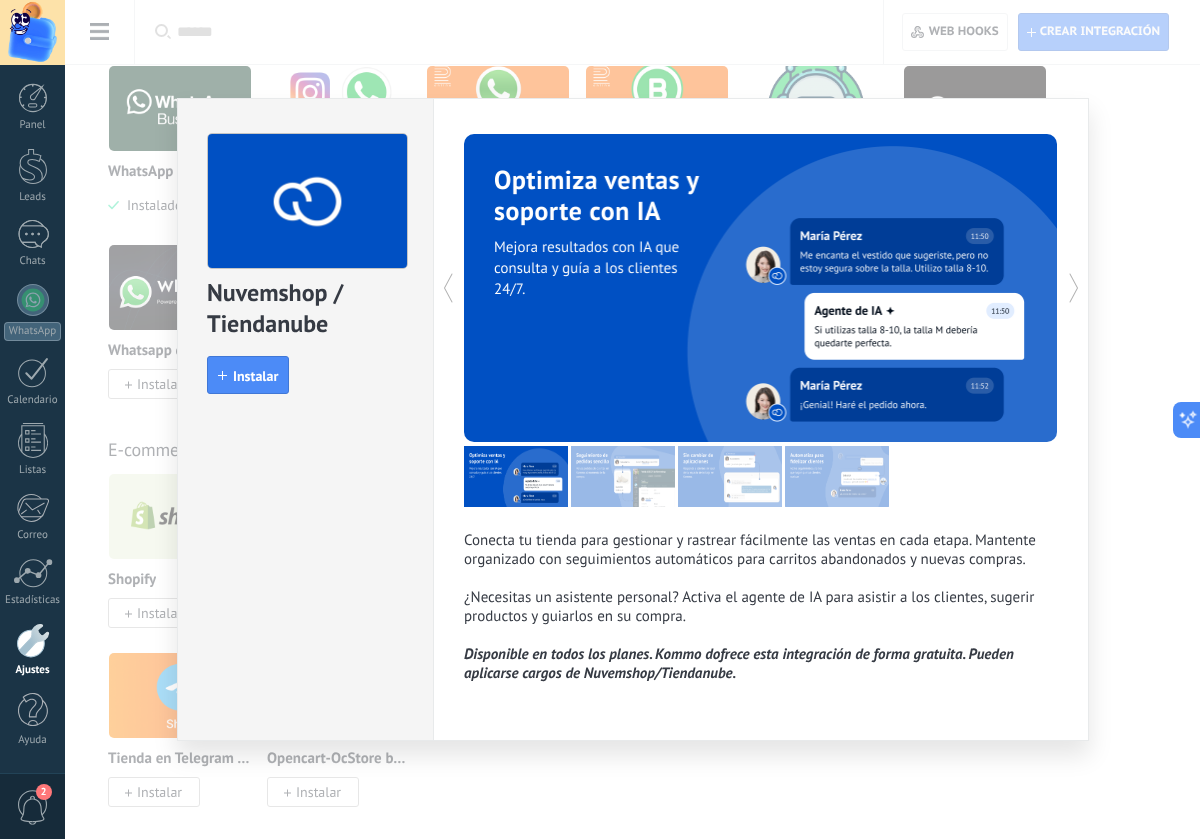click on "Nuvemshop / Tiendanube install Instalar Conecta tu tienda para gestionar y rastrear fácilmente las ventas en cada etapa. Mantente organizado con seguimientos automáticos para carritos abandonados y nuevas compras. ¿Necesitas un asistente personal? Activa el agente de IA para asistir a los clientes, sugerir productos y guiarlos en su compra. Disponible en todos los planes. Kommo dofrece esta integración de forma gratuita. Pueden aplicarse cargos de Nuvemshop/Tiendanube.  más" at bounding box center (632, 419) 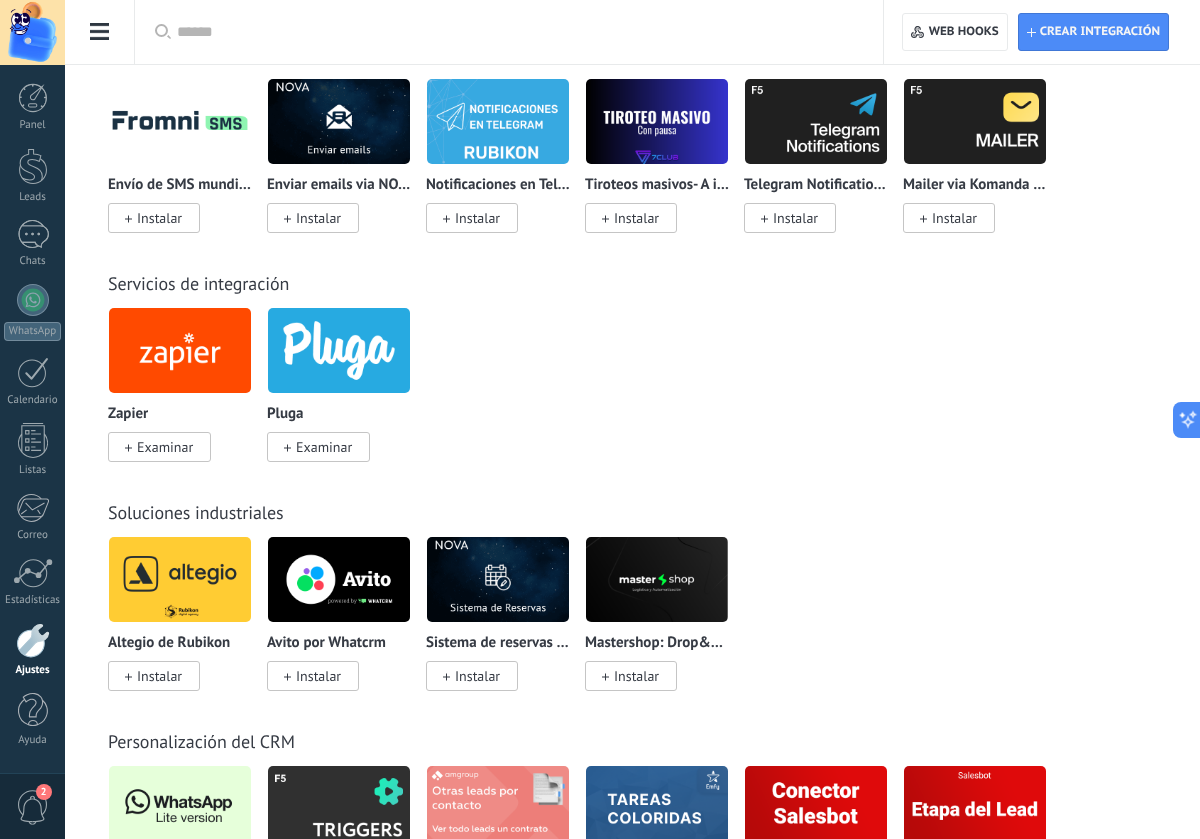 scroll, scrollTop: 4533, scrollLeft: 0, axis: vertical 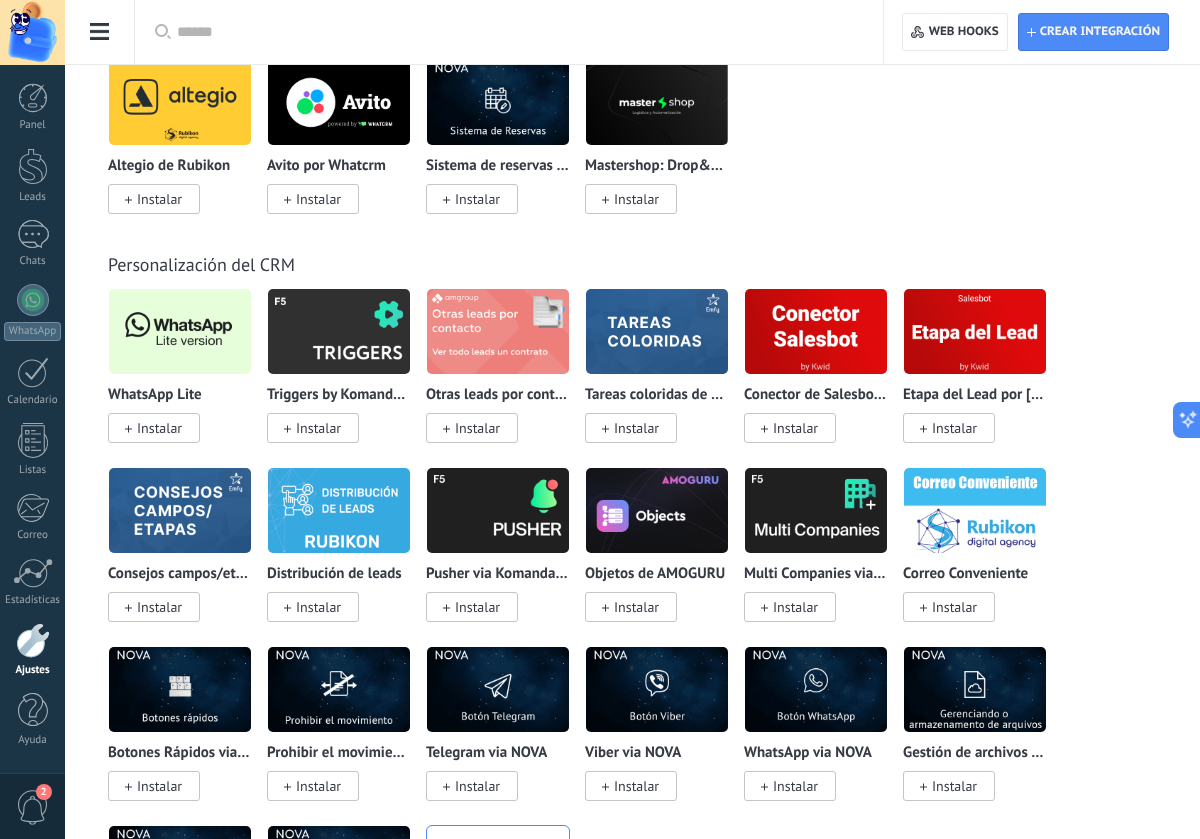 click at bounding box center [180, 331] 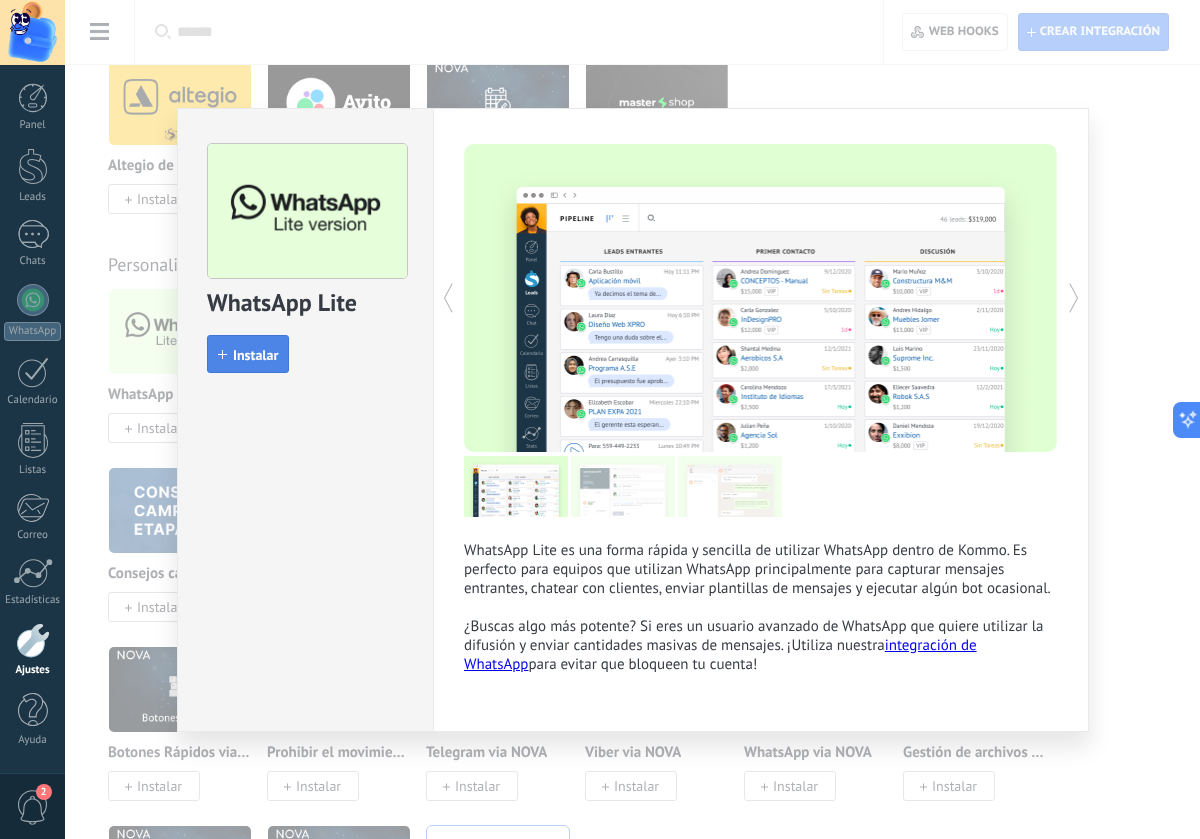 click on "Instalar" at bounding box center (255, 355) 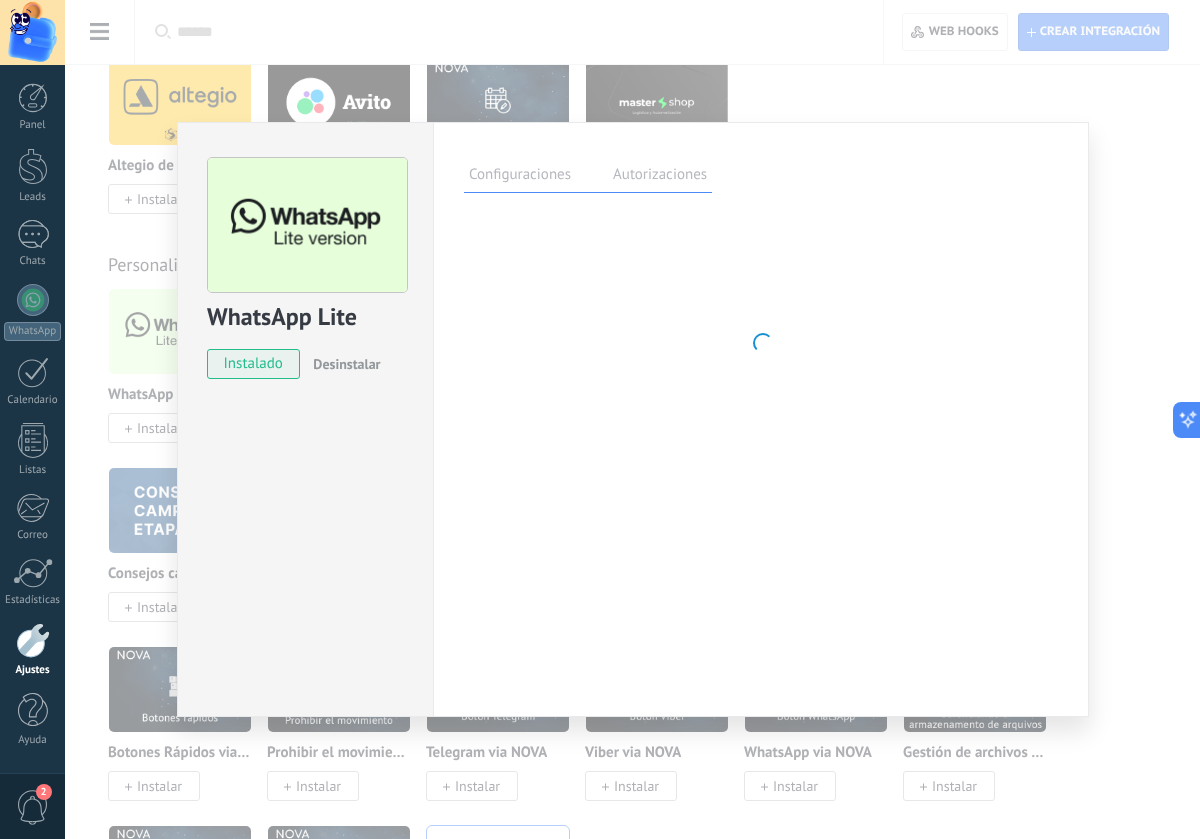 click on "Autorizaciones" at bounding box center [660, 177] 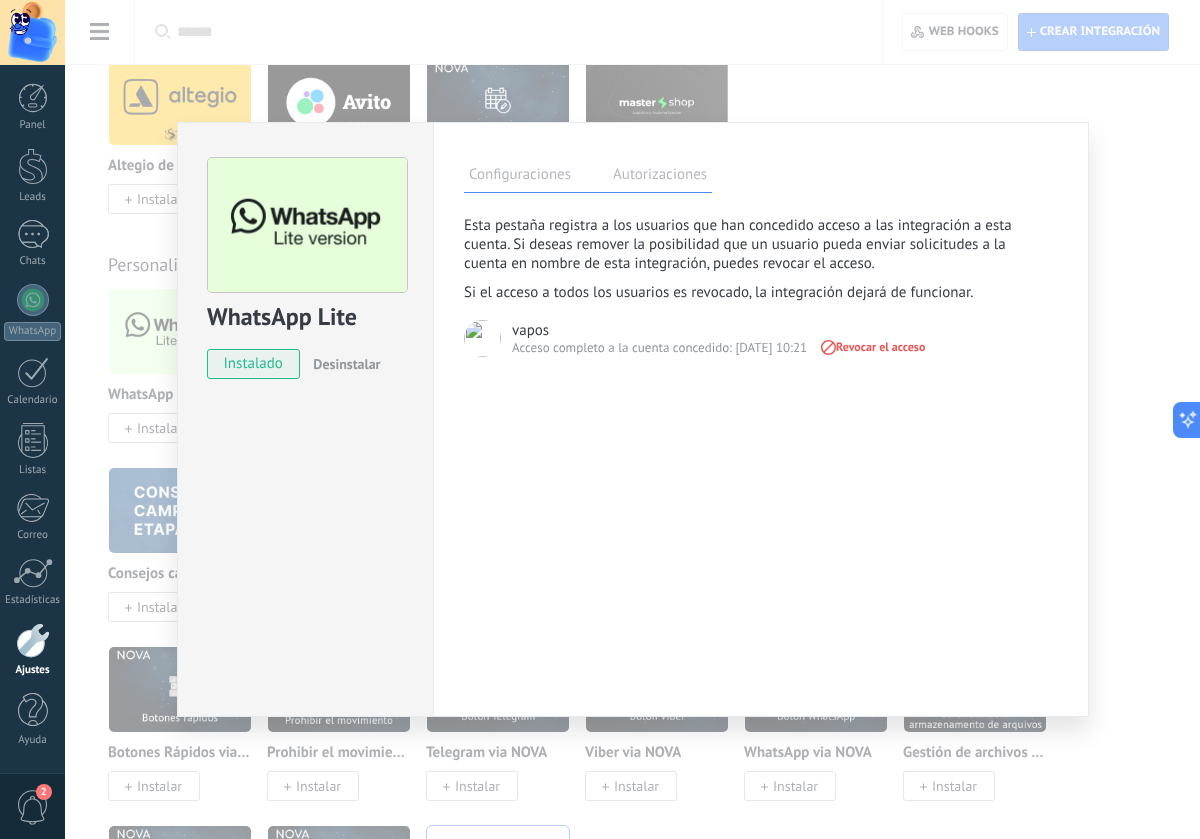 click on "Configuraciones" at bounding box center [520, 177] 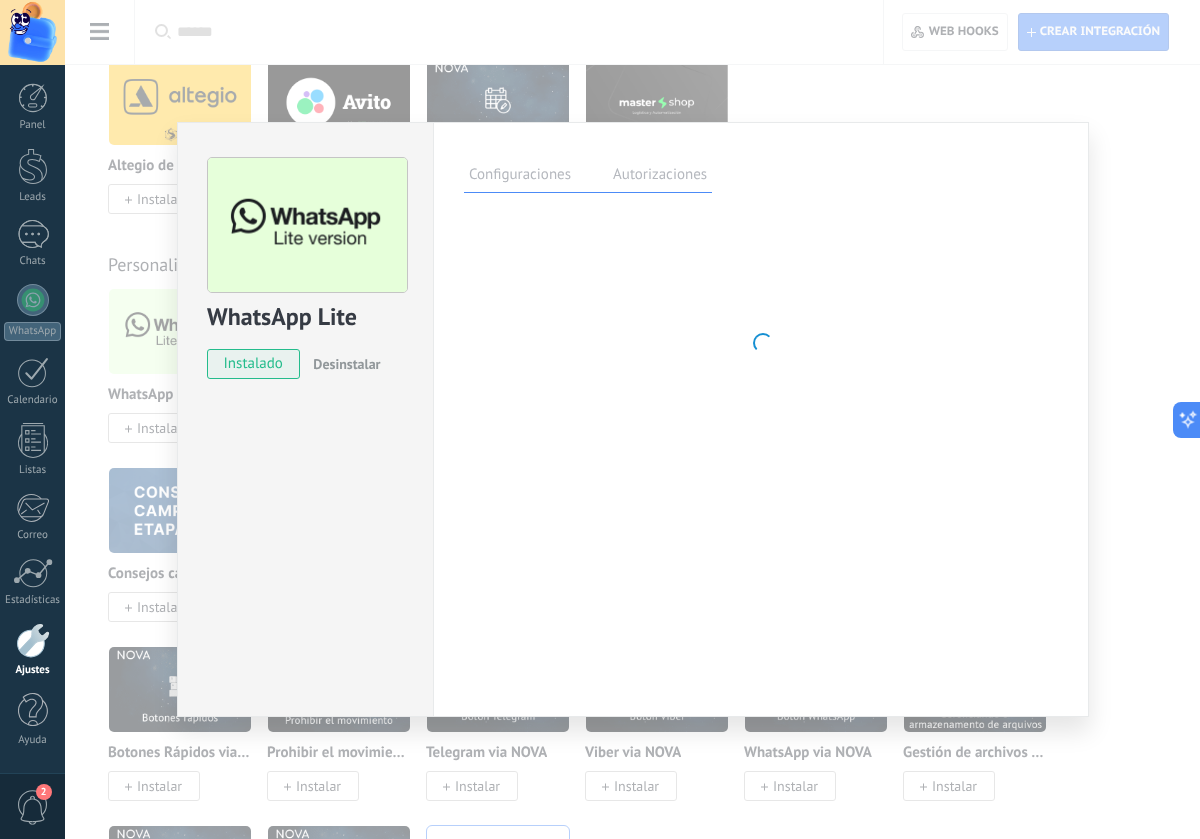 click on "Autorizaciones" at bounding box center [660, 177] 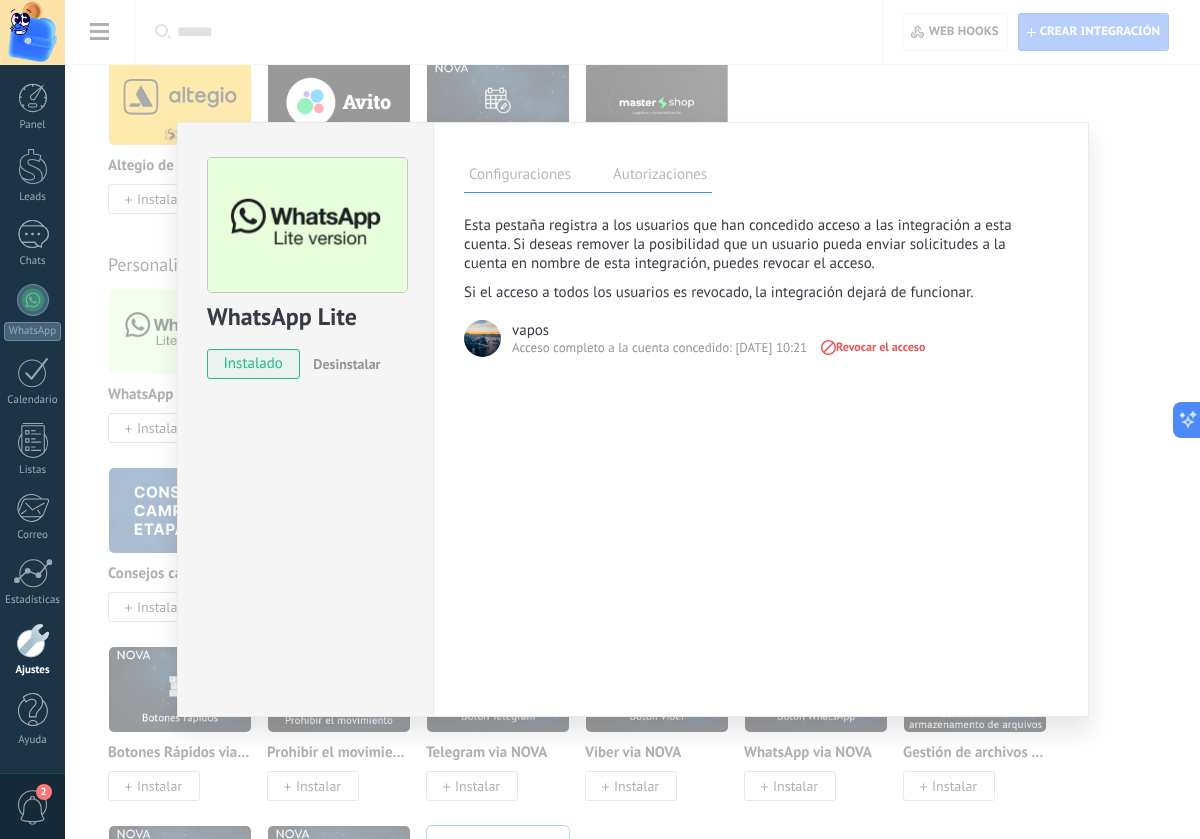 click on "Configuraciones" at bounding box center (520, 177) 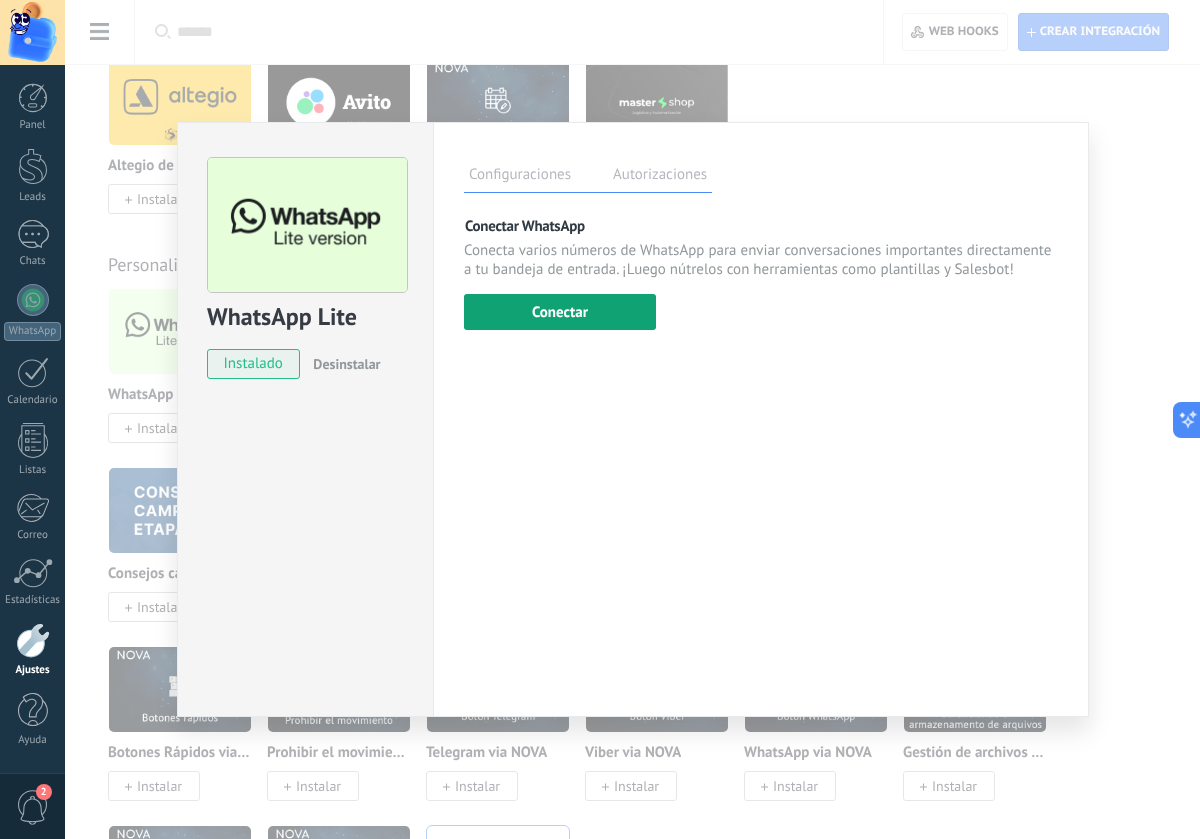 click on "Conectar" at bounding box center [560, 312] 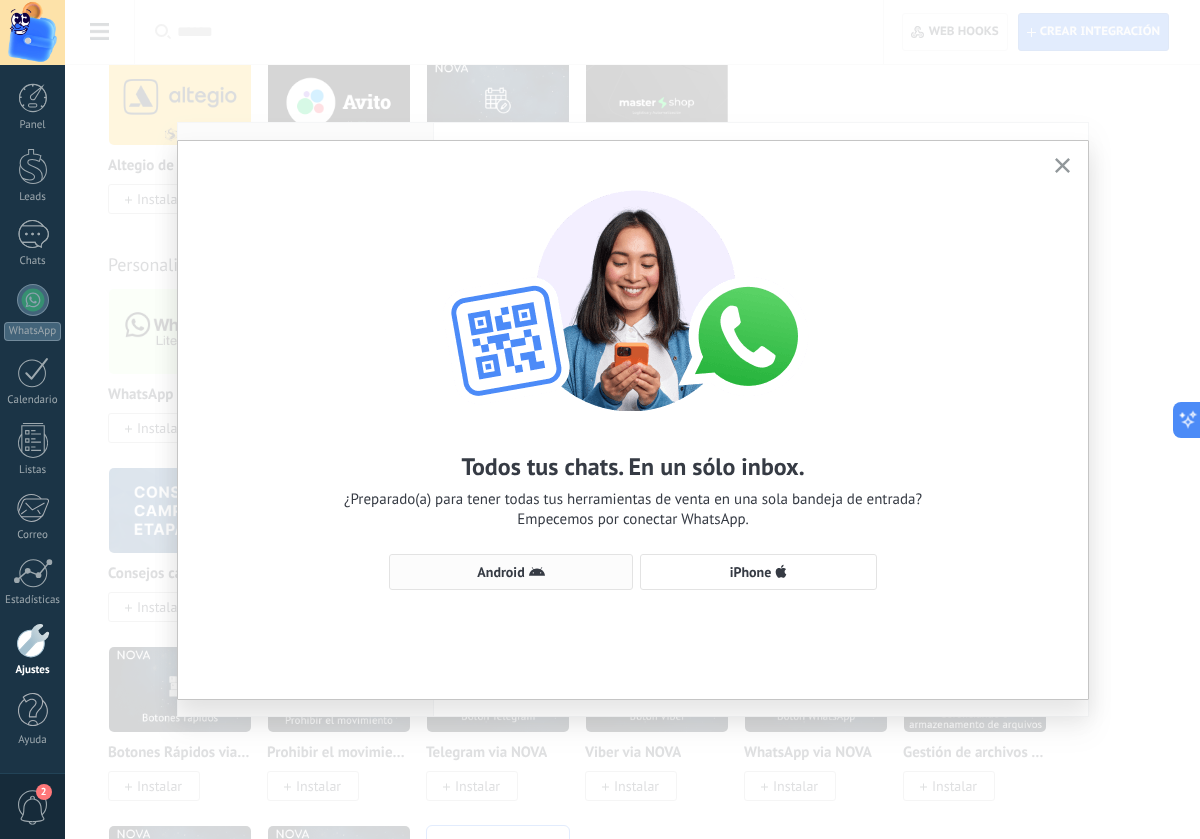 click on "Android" at bounding box center (511, 572) 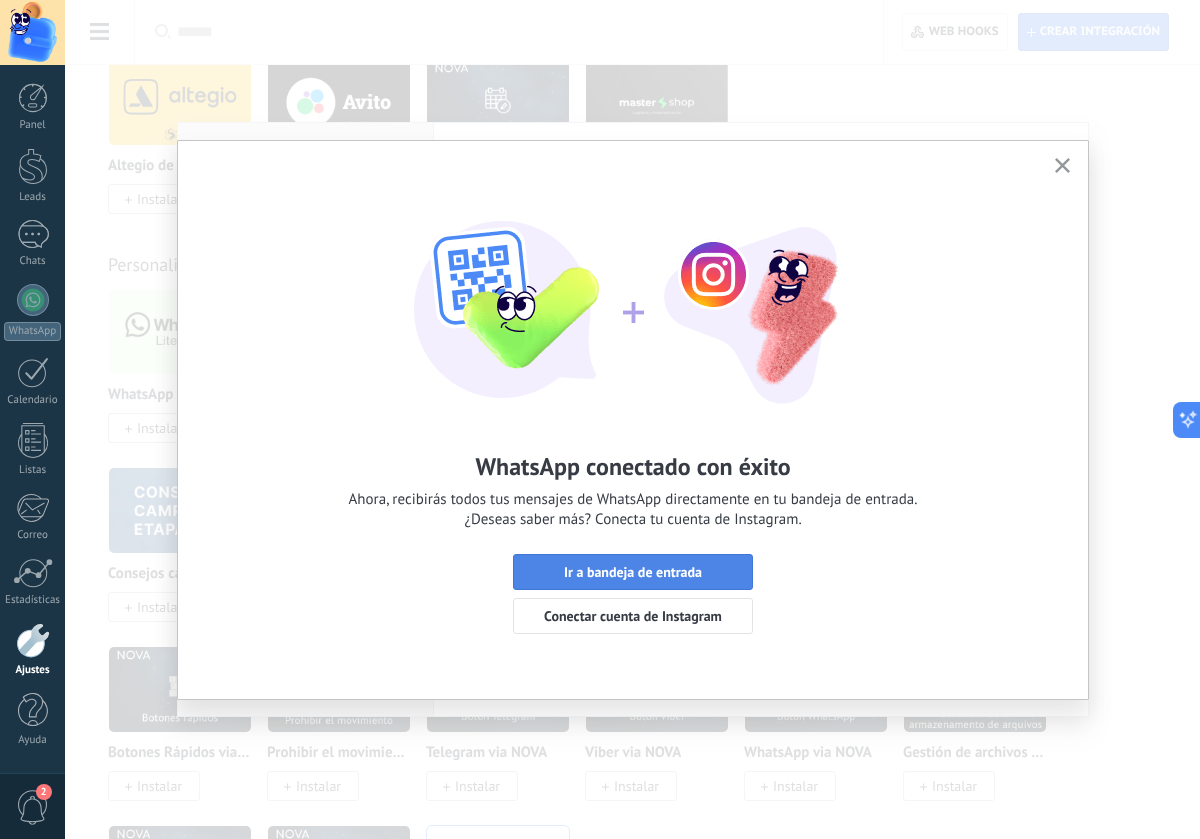 click on "Ir a bandeja de entrada" at bounding box center (633, 572) 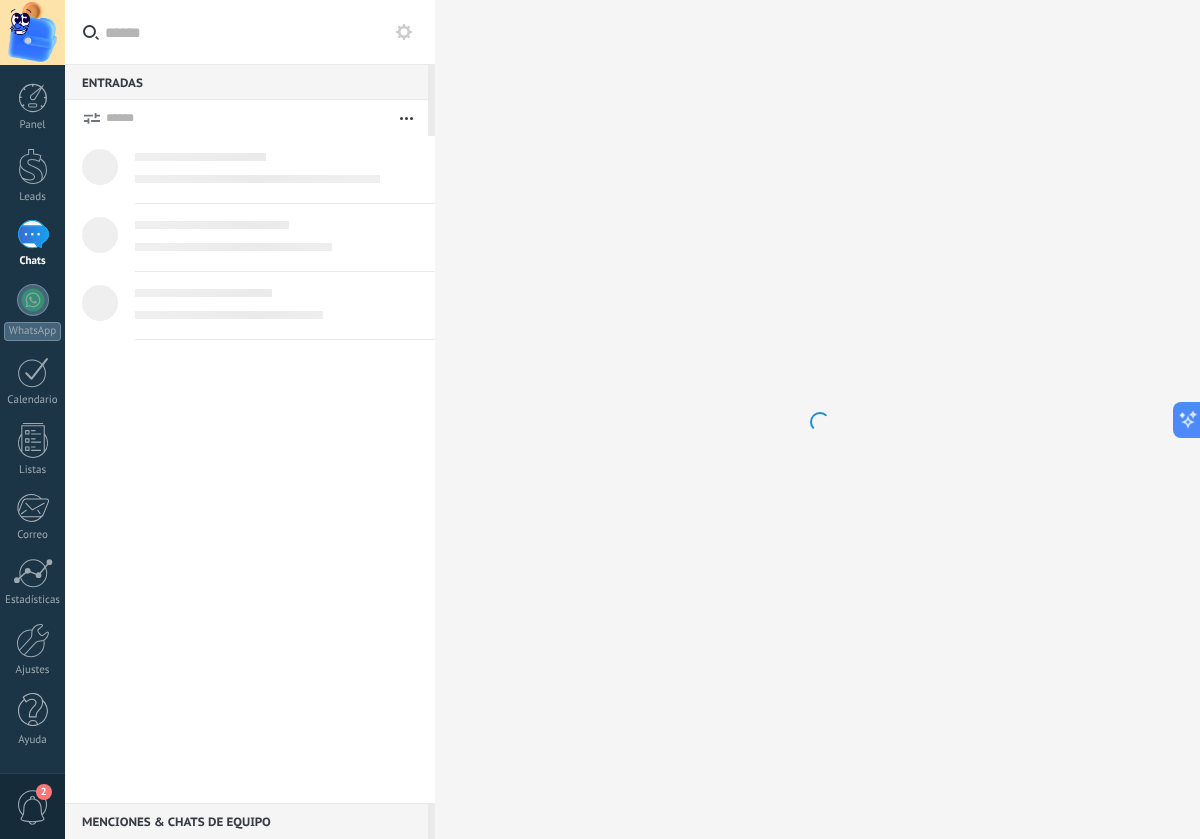 scroll, scrollTop: 0, scrollLeft: 0, axis: both 